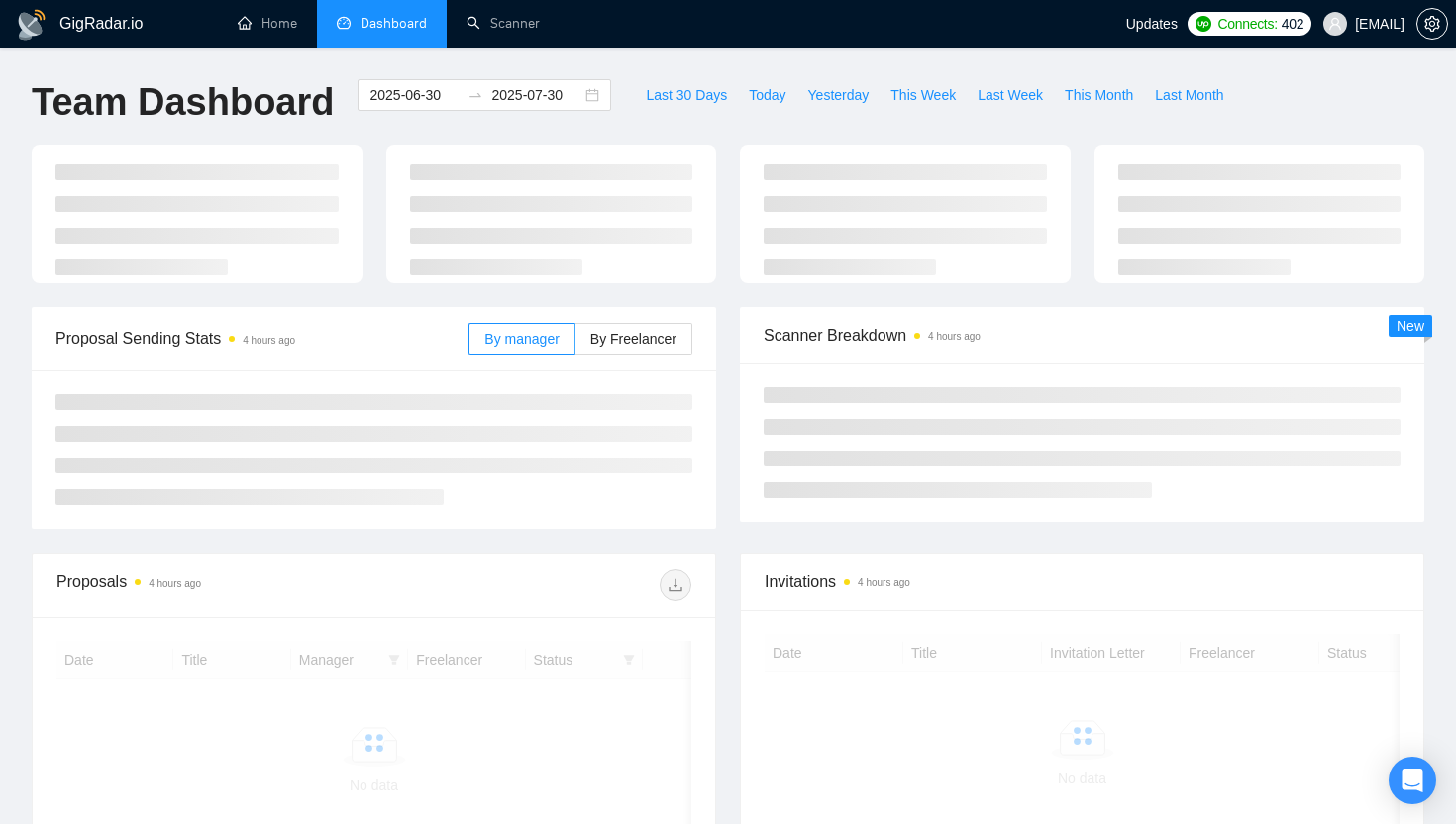 scroll, scrollTop: 0, scrollLeft: 0, axis: both 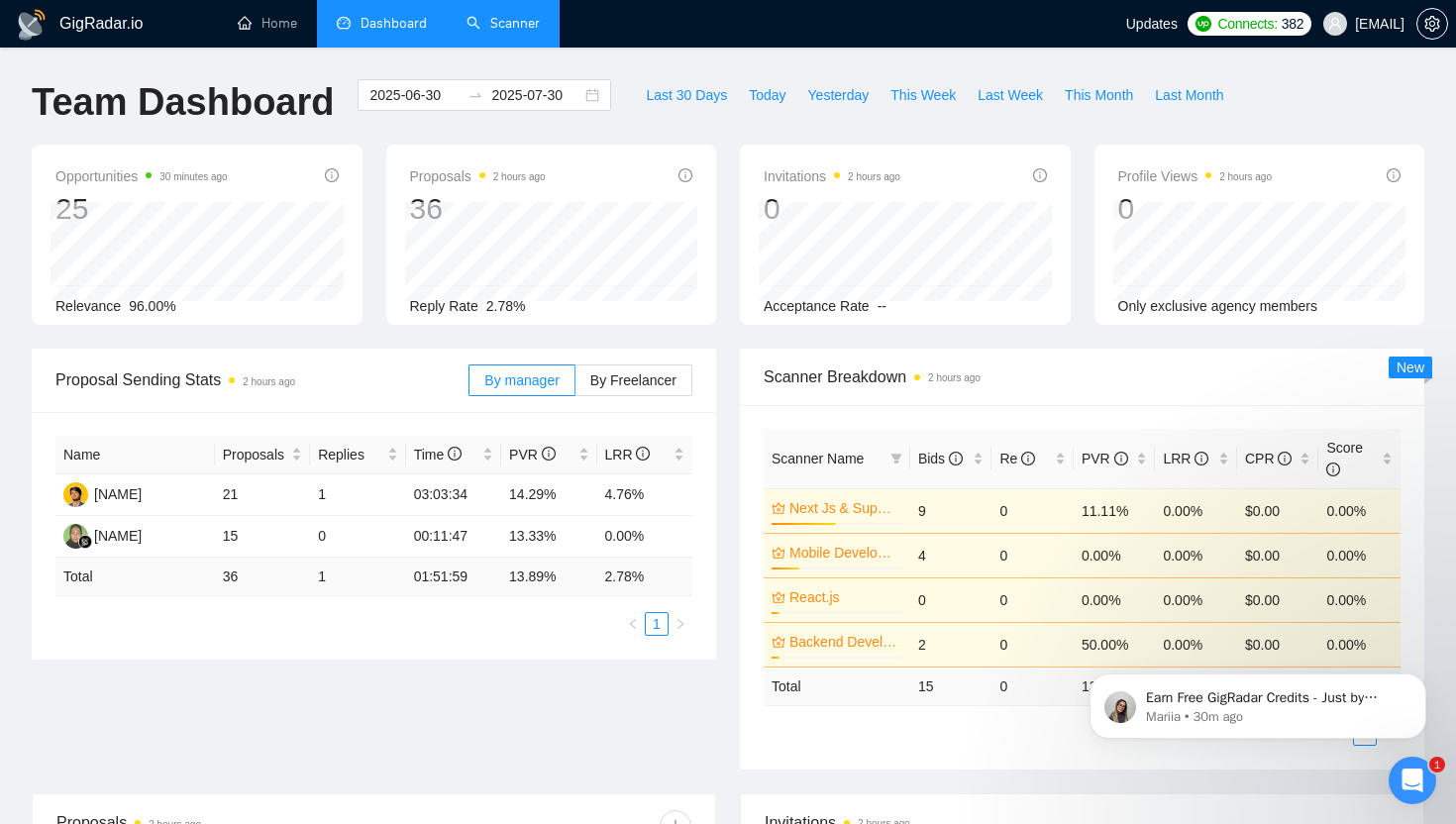 click on "Scanner" at bounding box center (503, 23) 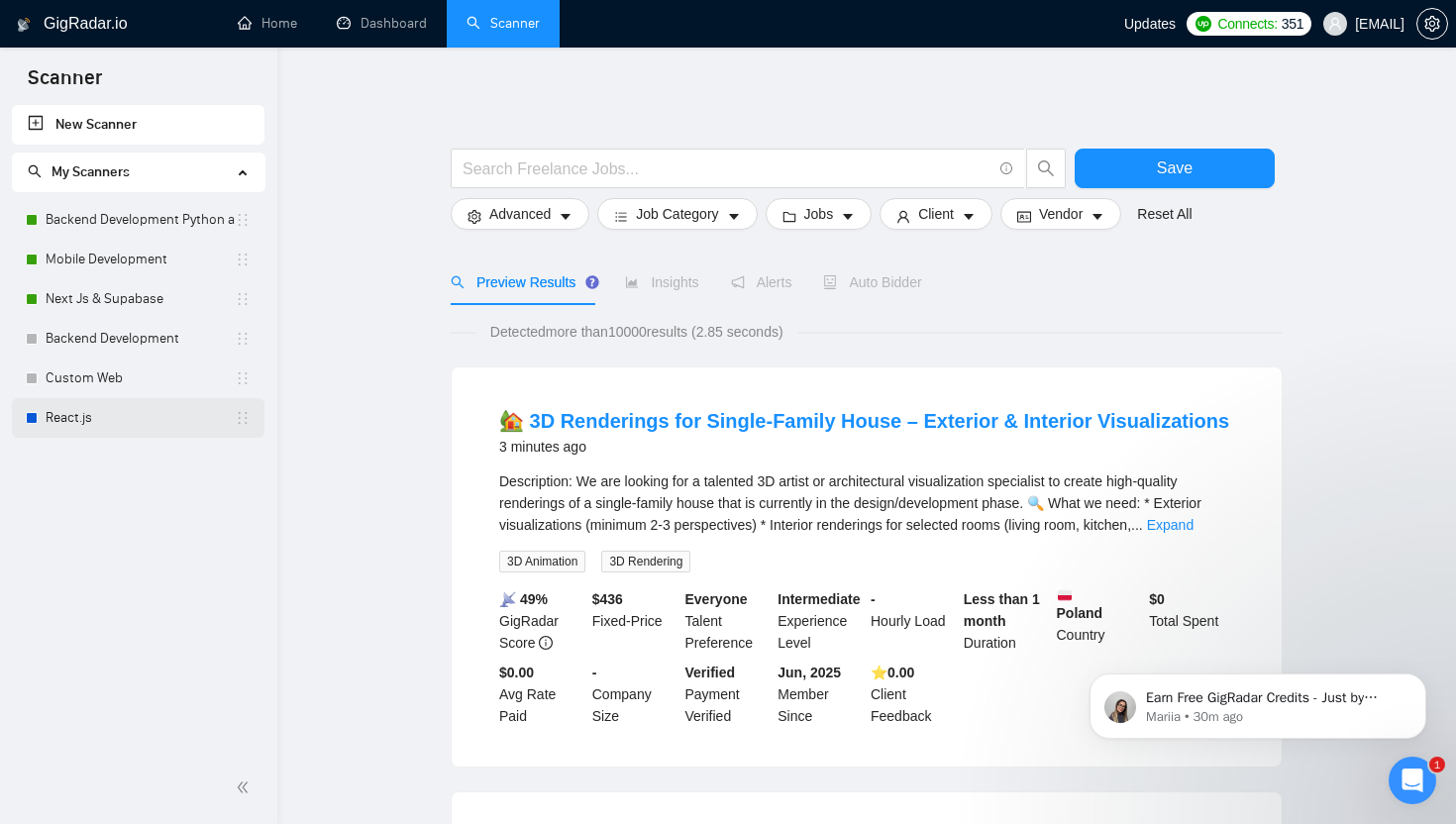 click on "React.js" at bounding box center (140, 418) 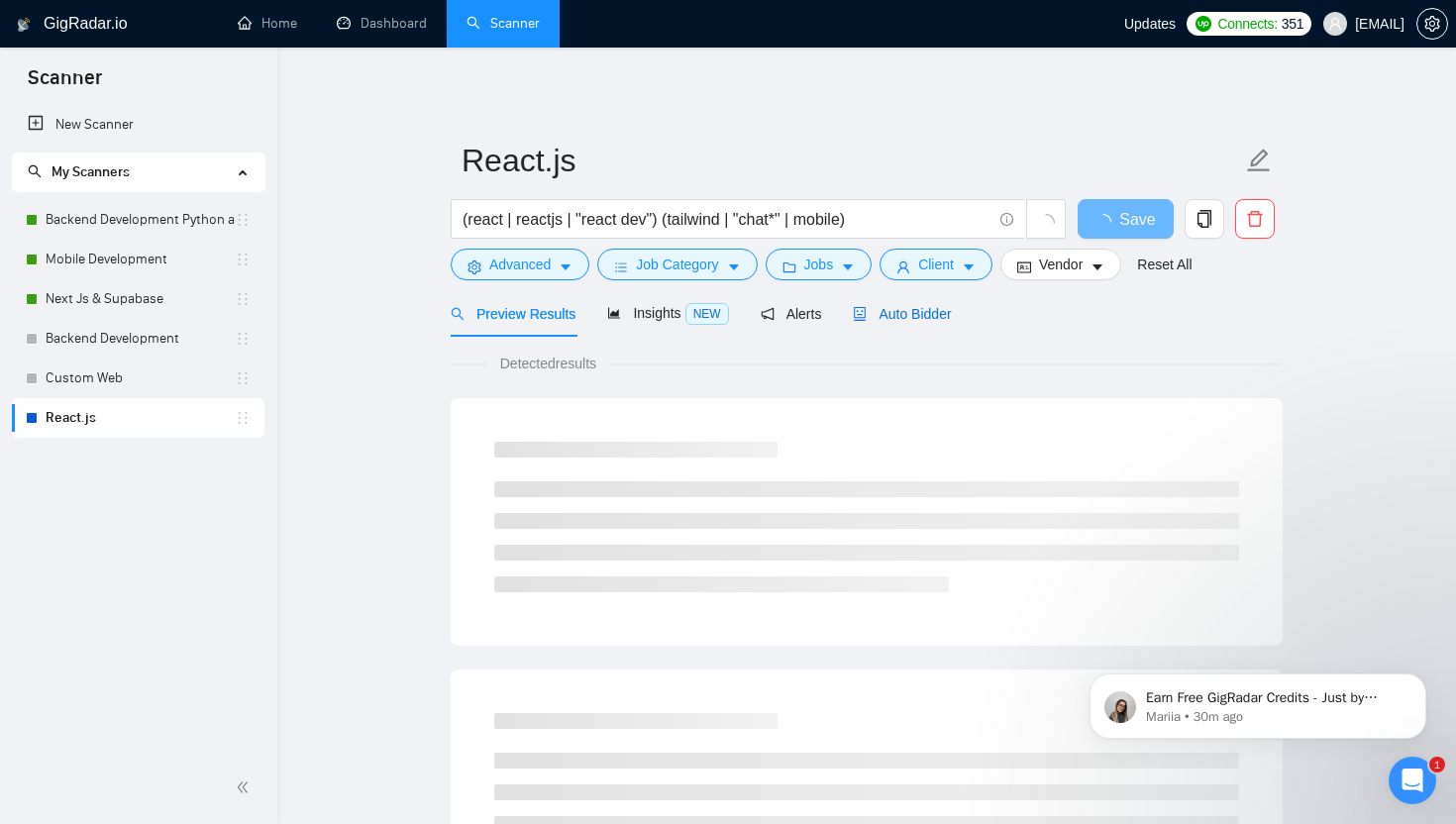 click on "Auto Bidder" at bounding box center [901, 314] 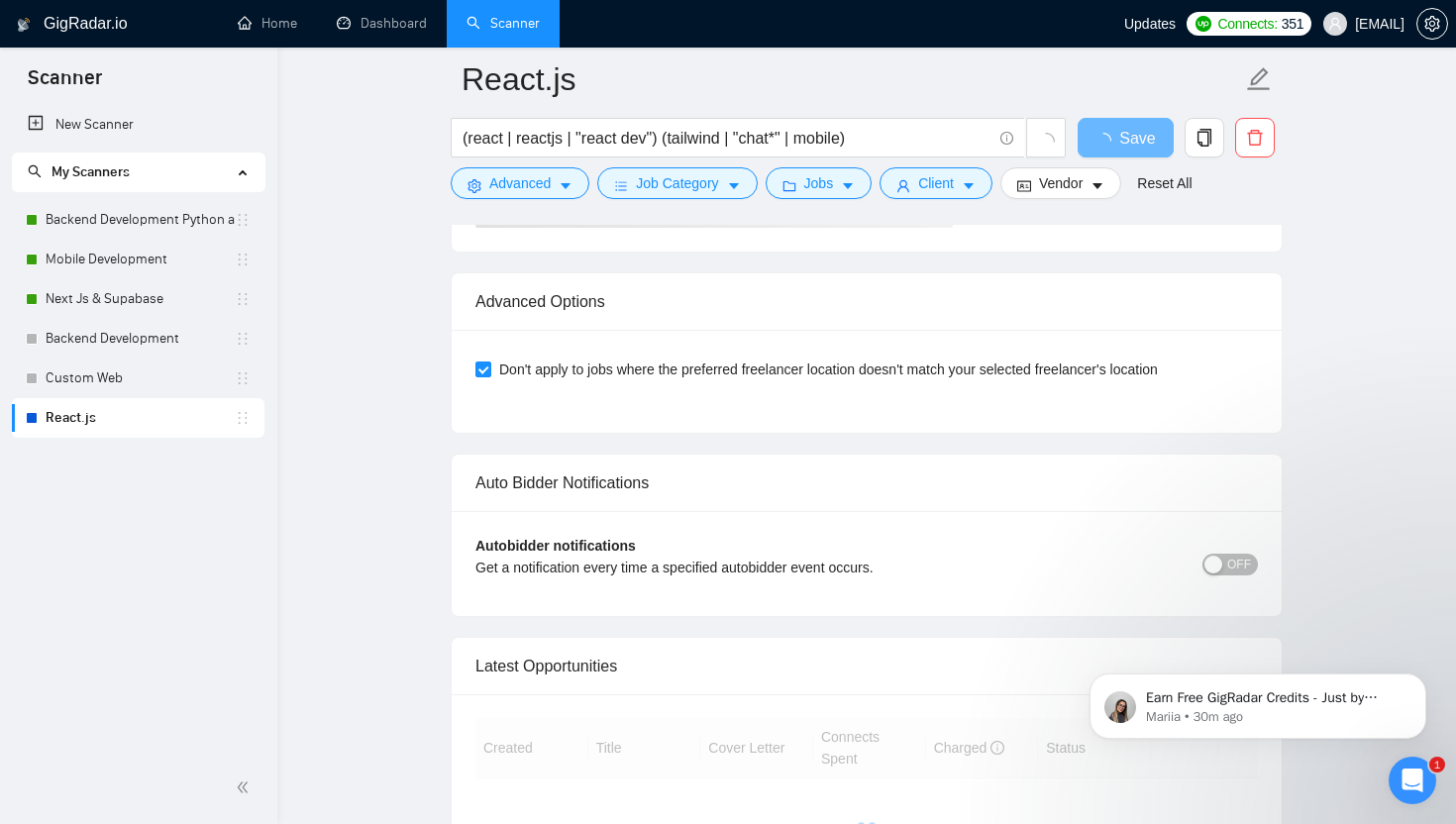 scroll, scrollTop: 4273, scrollLeft: 0, axis: vertical 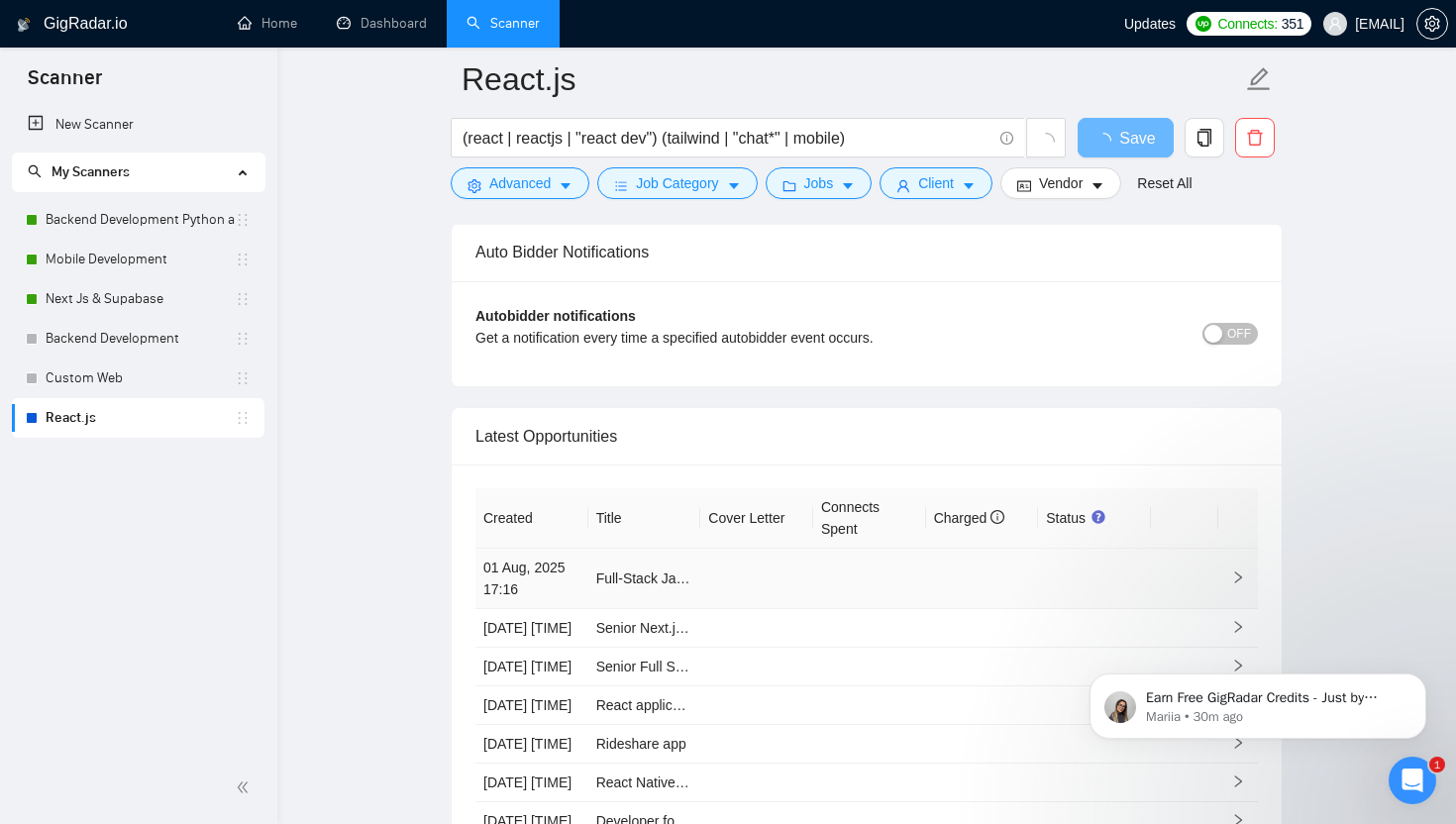 click on "Full-Stack JavaScript Developer | React, Tailwind, Deno" at bounding box center (645, 578) 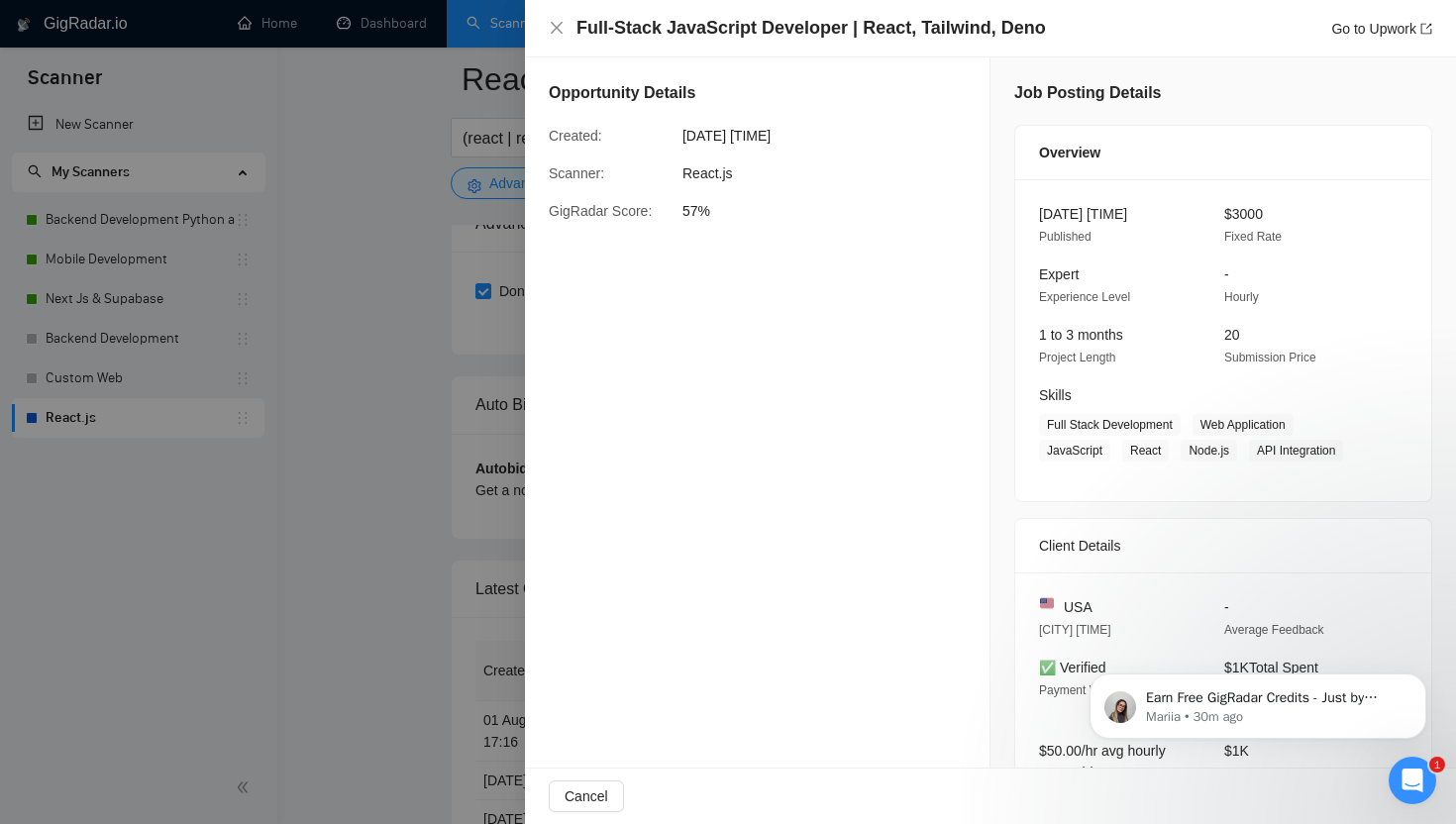 click at bounding box center (728, 412) 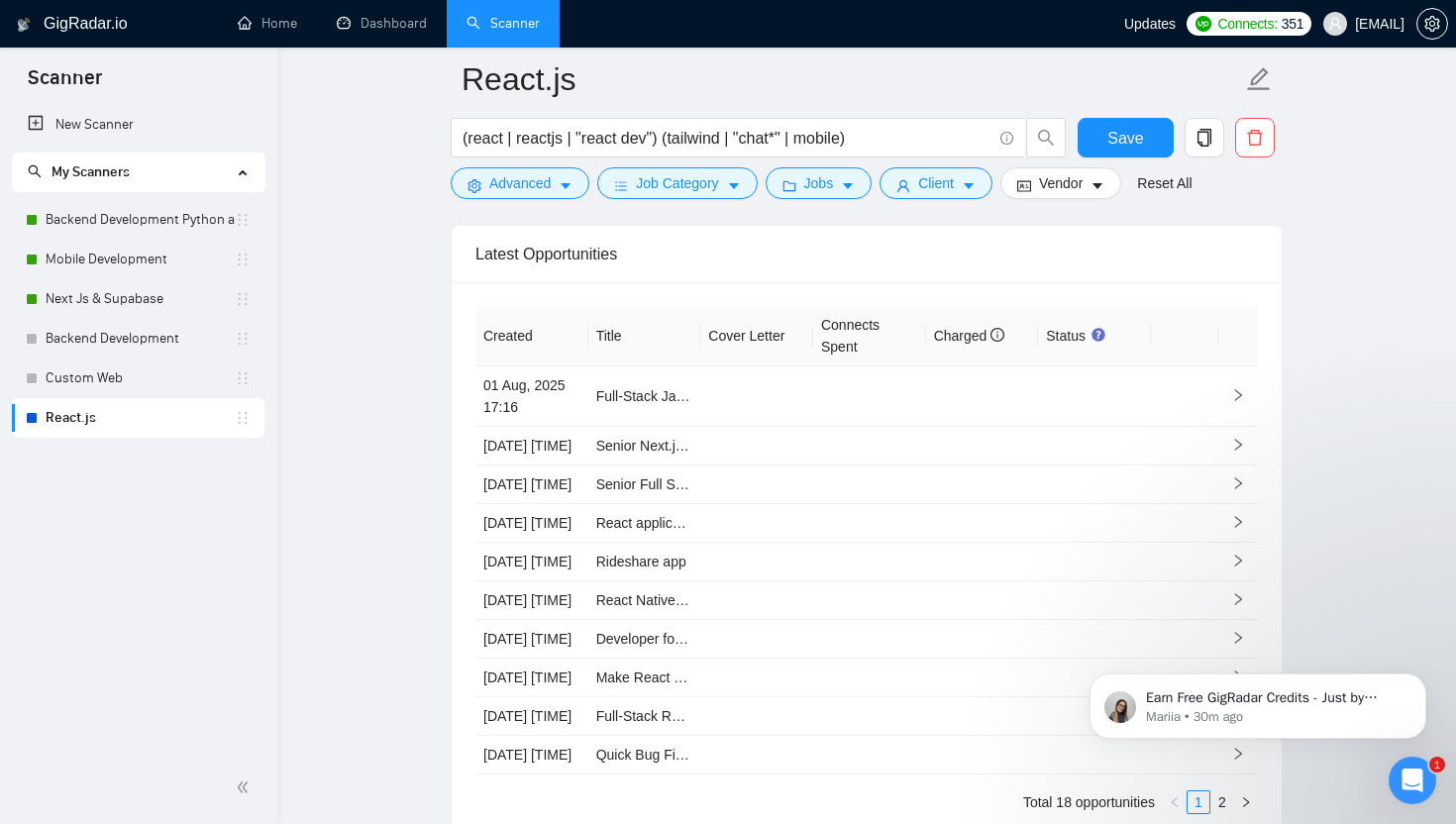 scroll, scrollTop: 4608, scrollLeft: 0, axis: vertical 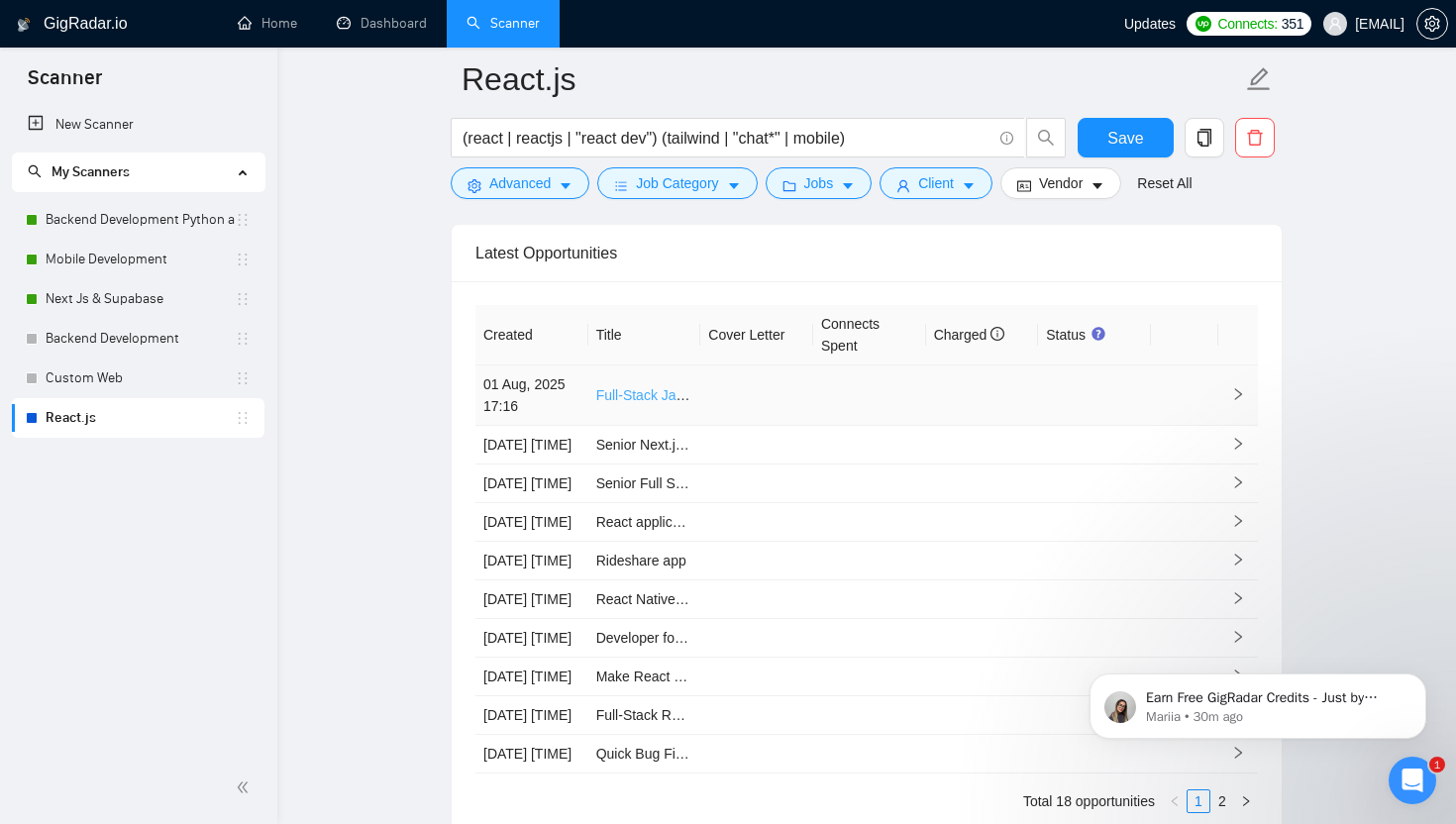 click on "Full-Stack JavaScript Developer | React, Tailwind, Deno" at bounding box center (768, 395) 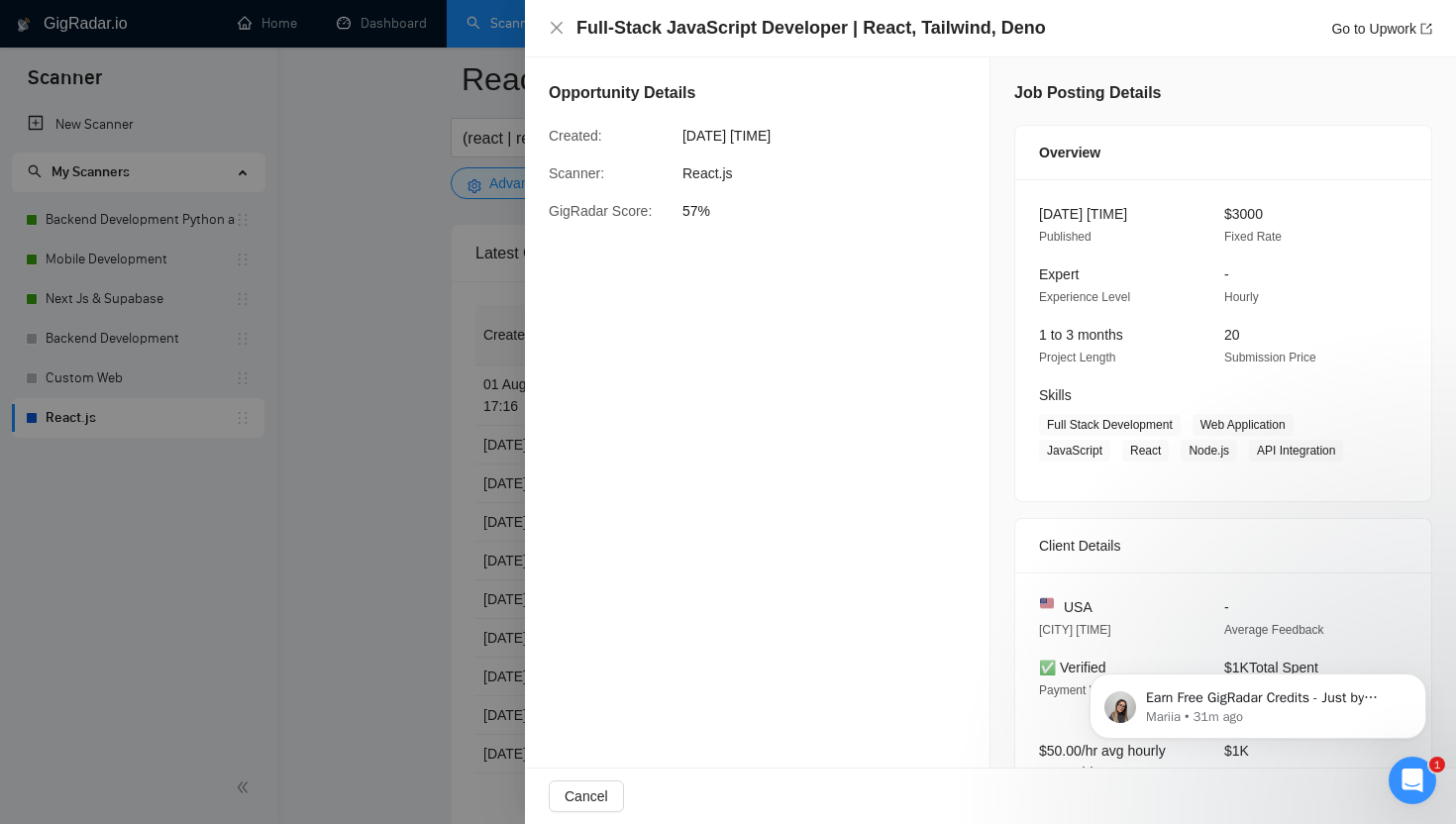 click at bounding box center [728, 412] 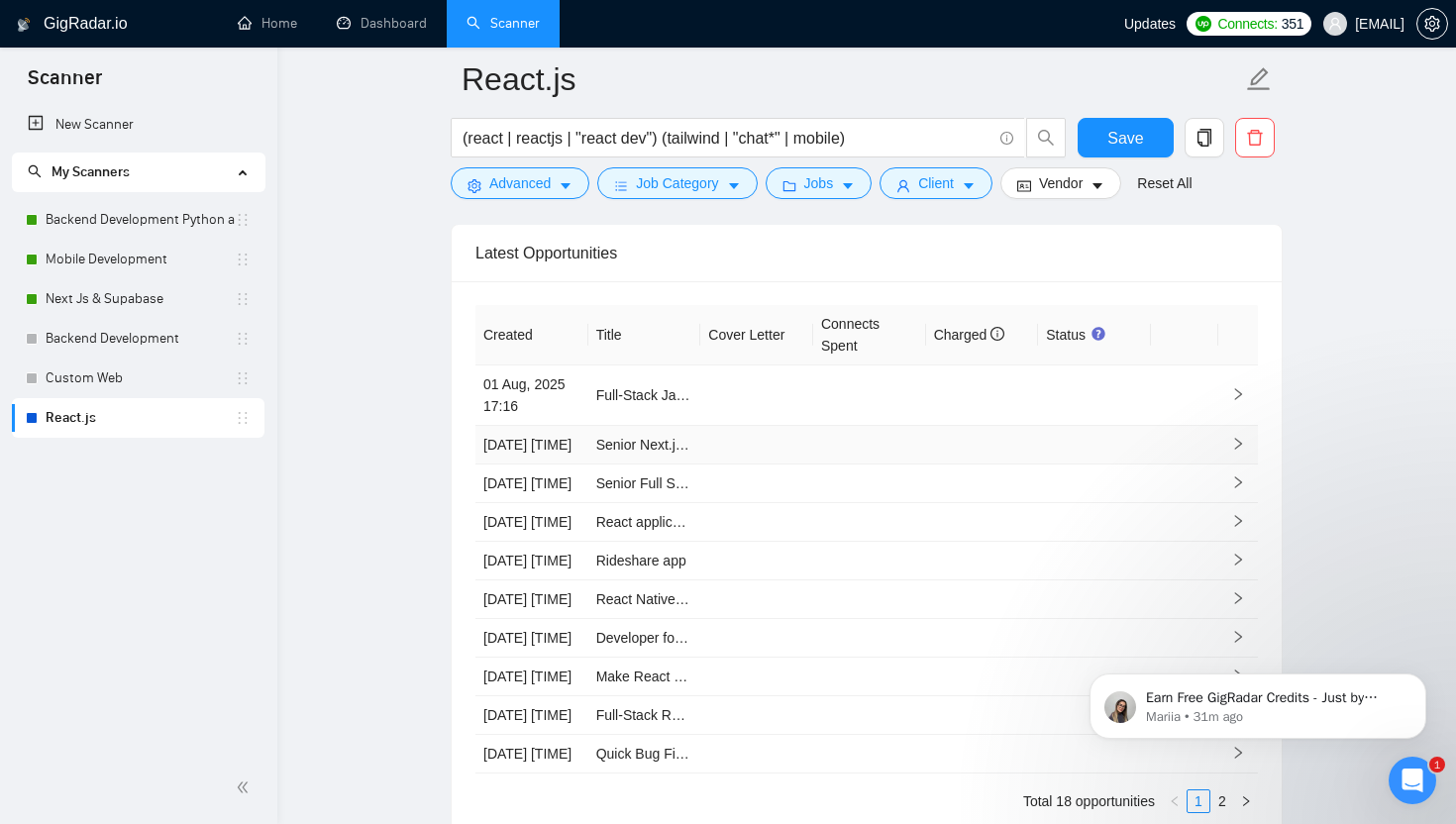 scroll, scrollTop: 4578, scrollLeft: 0, axis: vertical 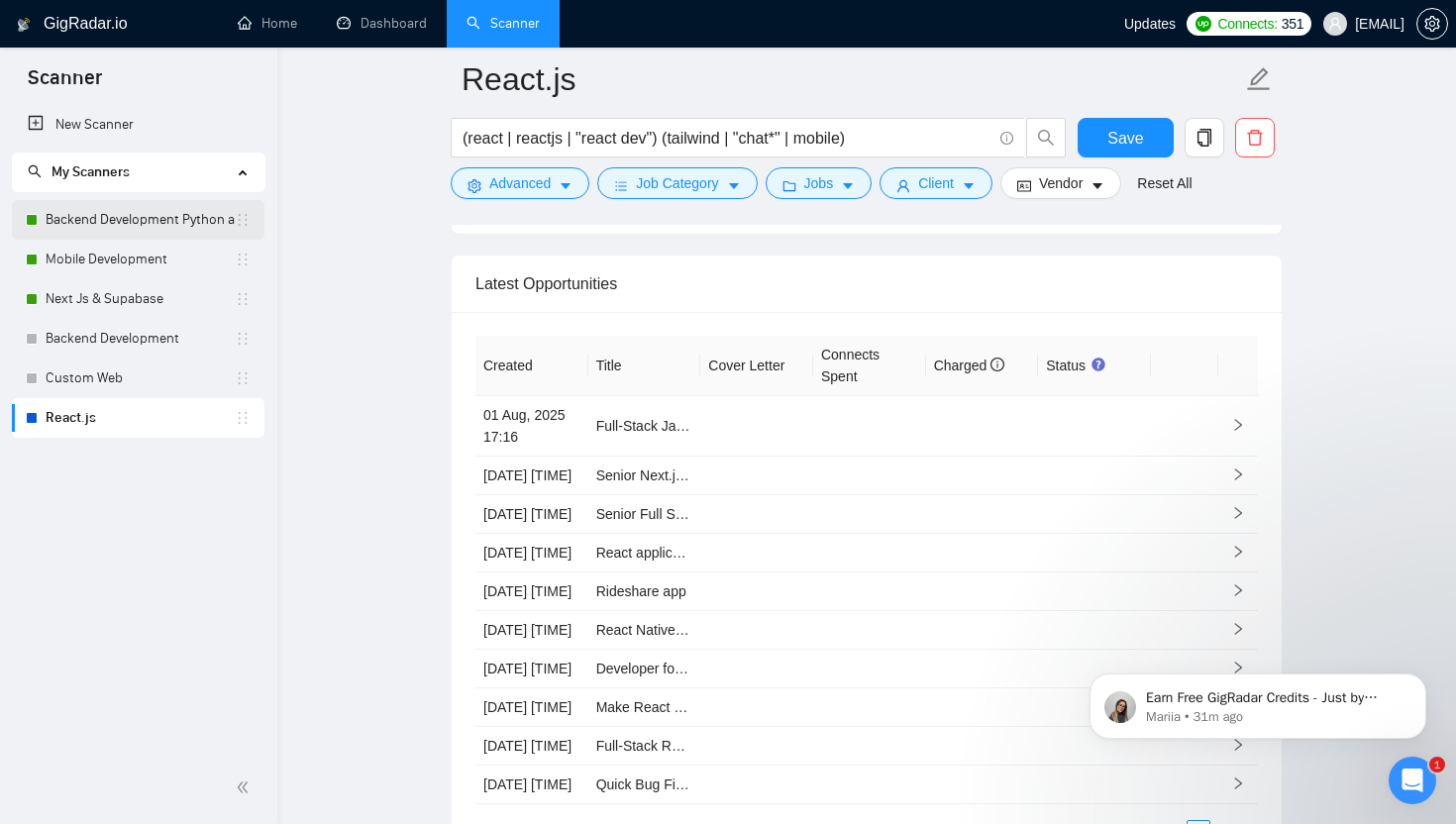 click on "Backend Development Python and Go" at bounding box center (140, 220) 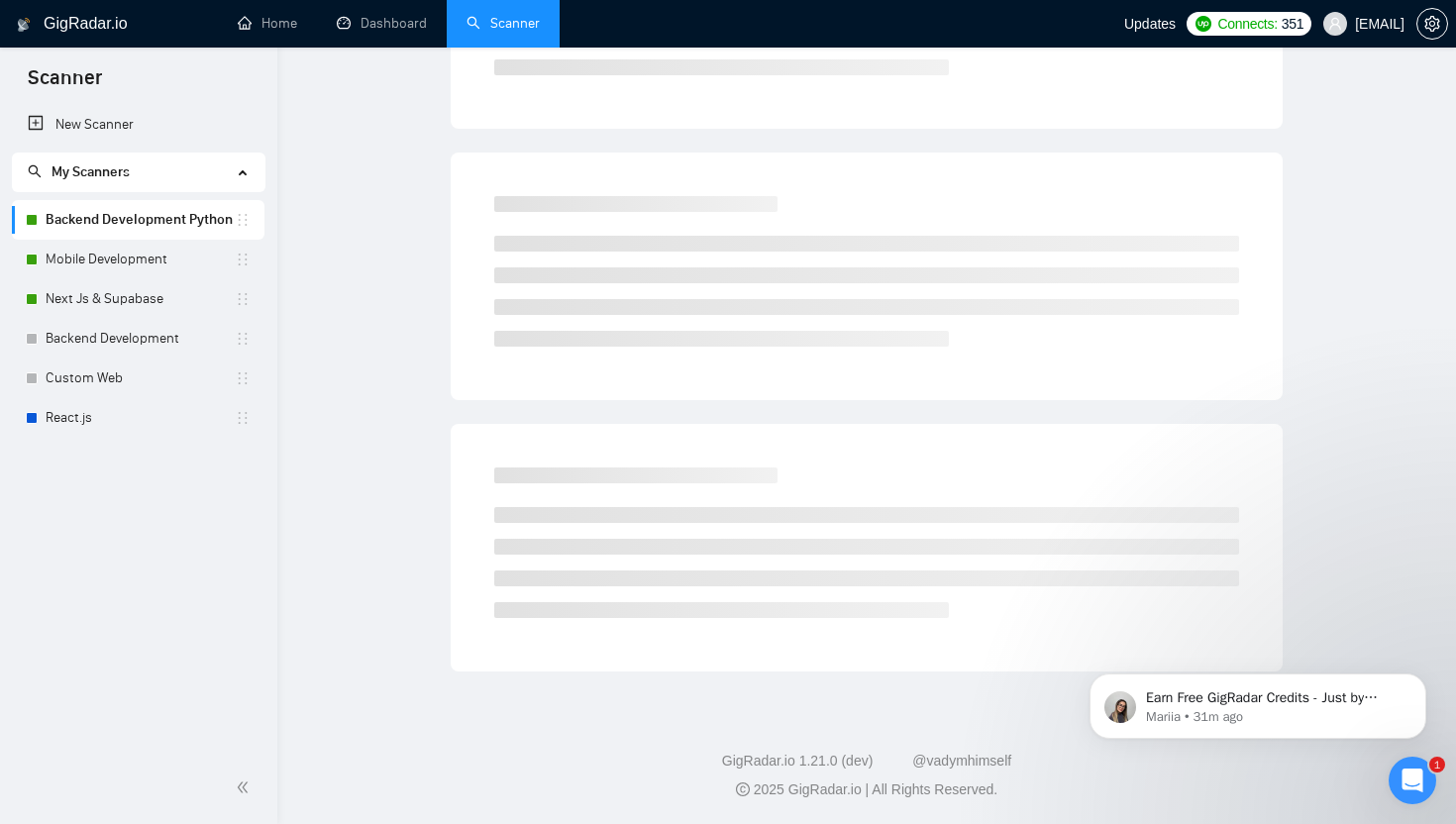 scroll, scrollTop: 0, scrollLeft: 0, axis: both 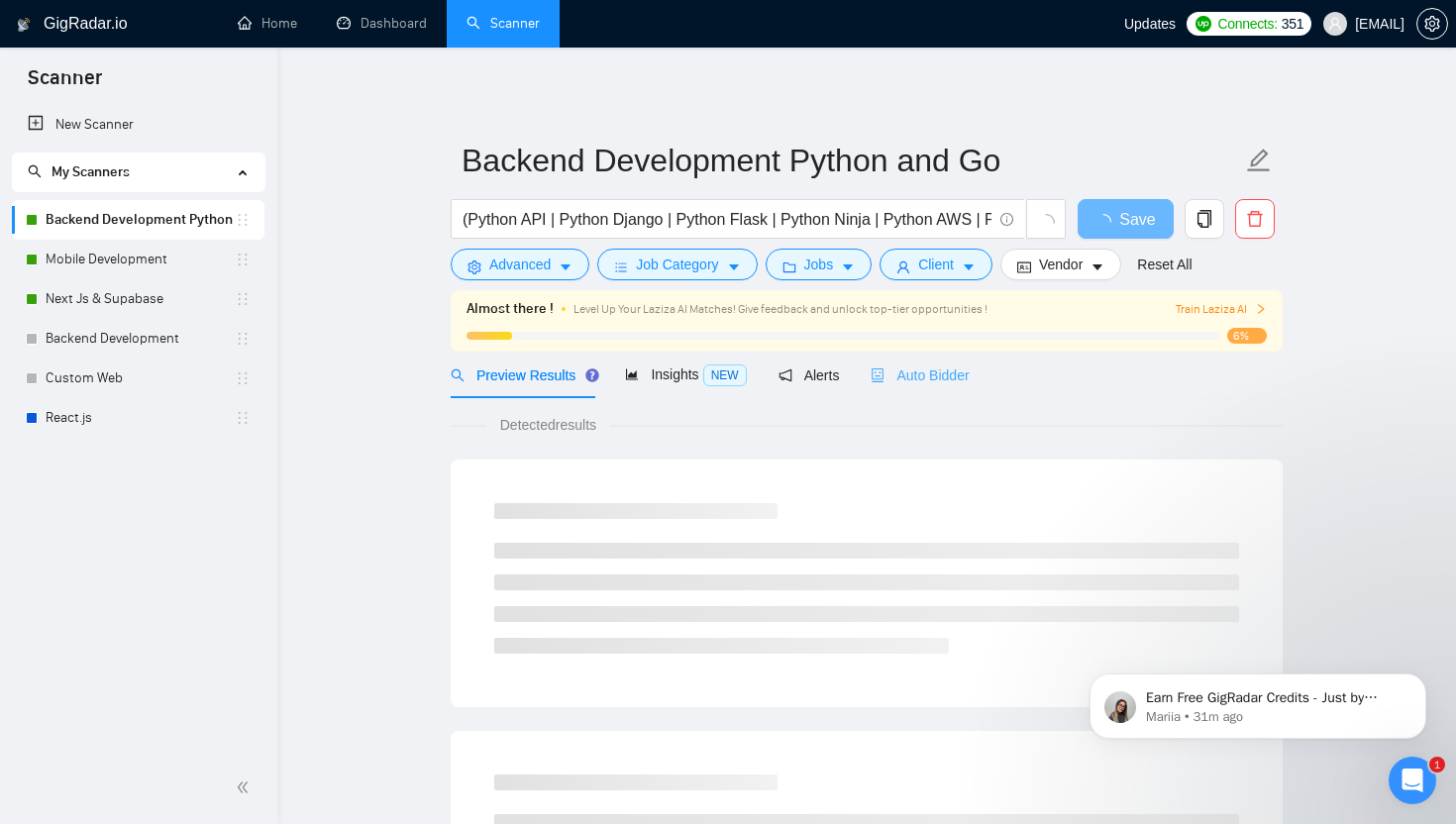 click on "Auto Bidder" at bounding box center [919, 374] 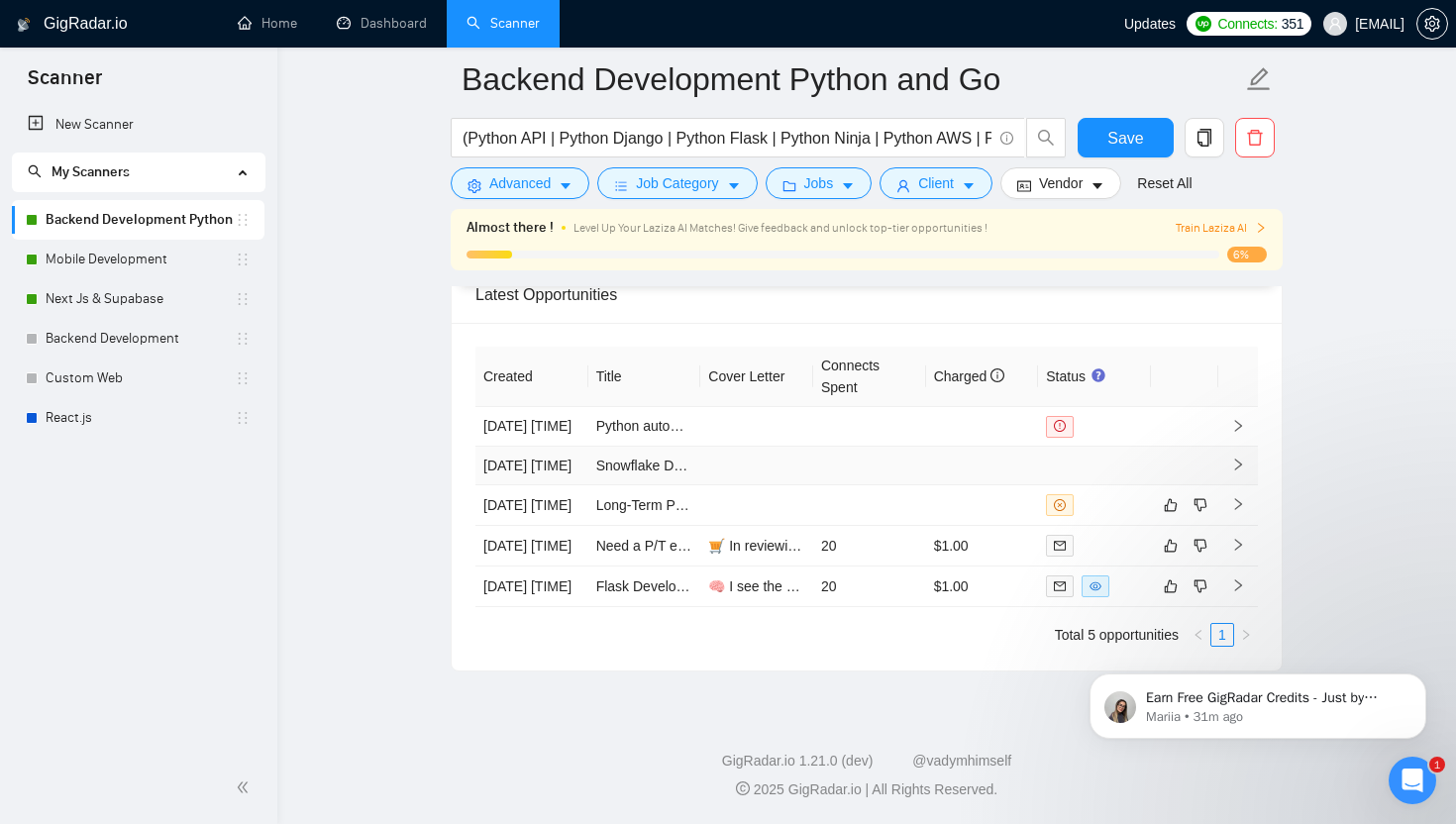 scroll, scrollTop: 4675, scrollLeft: 0, axis: vertical 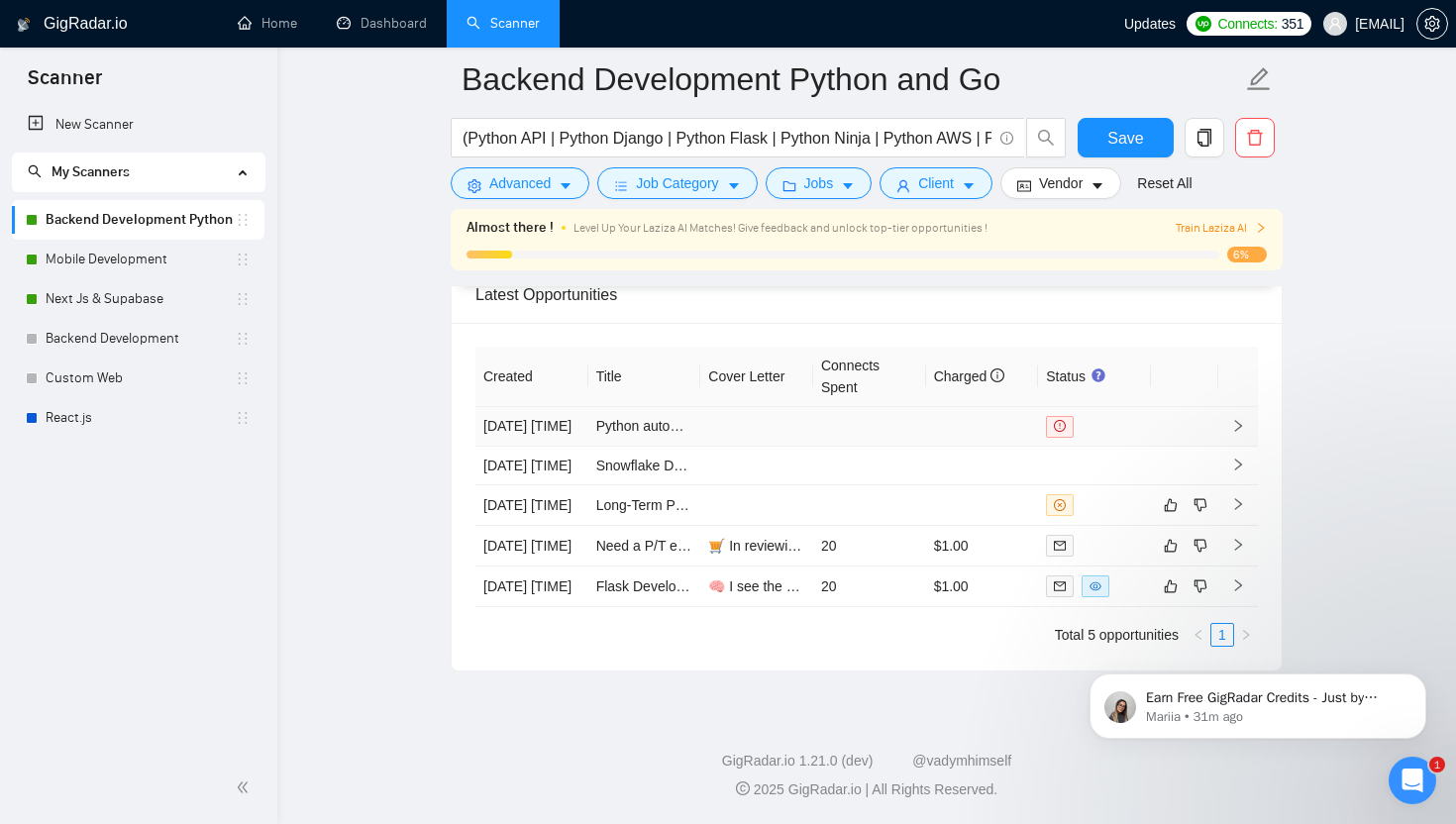 click at bounding box center [983, 427] 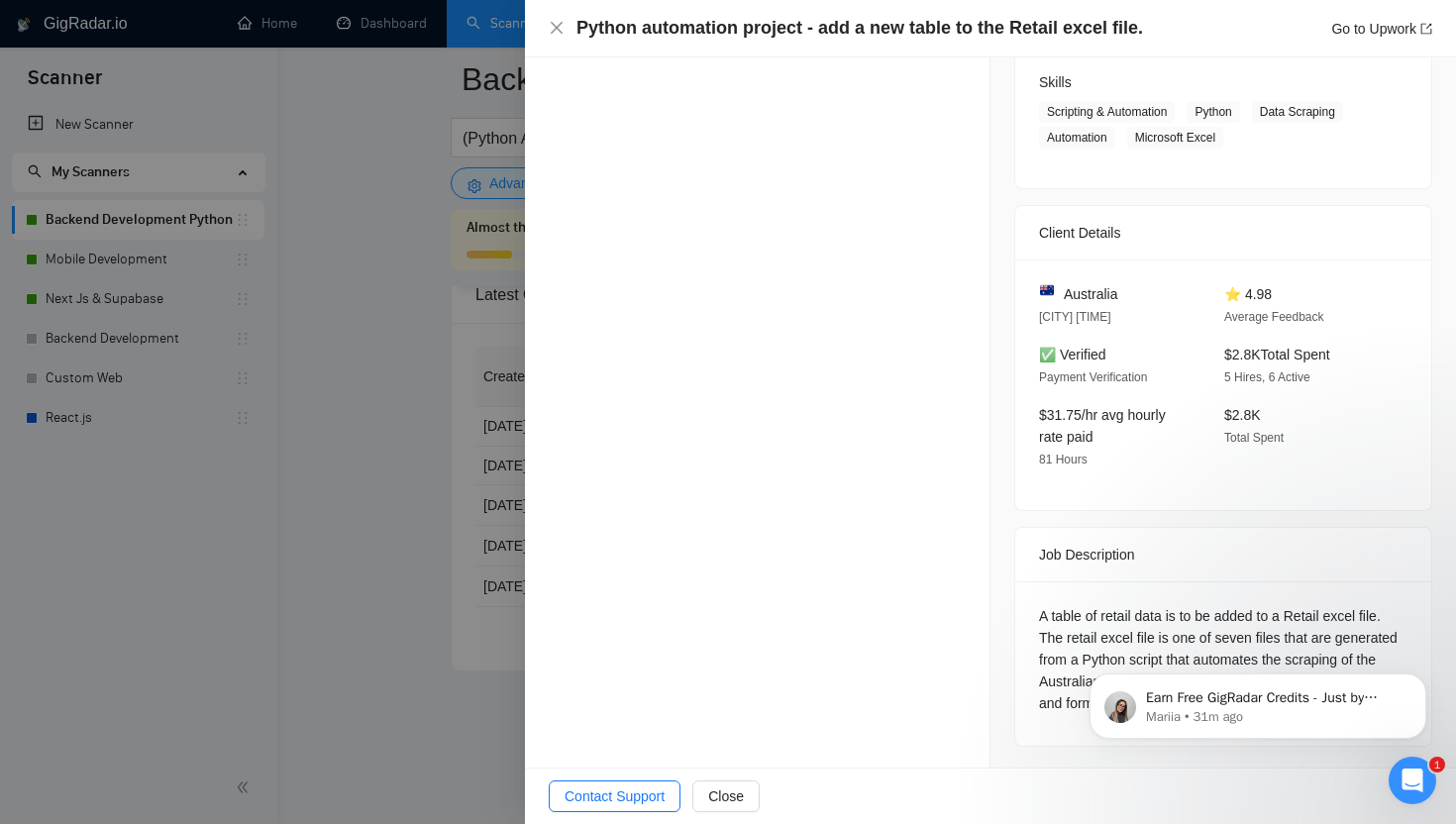 scroll, scrollTop: 0, scrollLeft: 0, axis: both 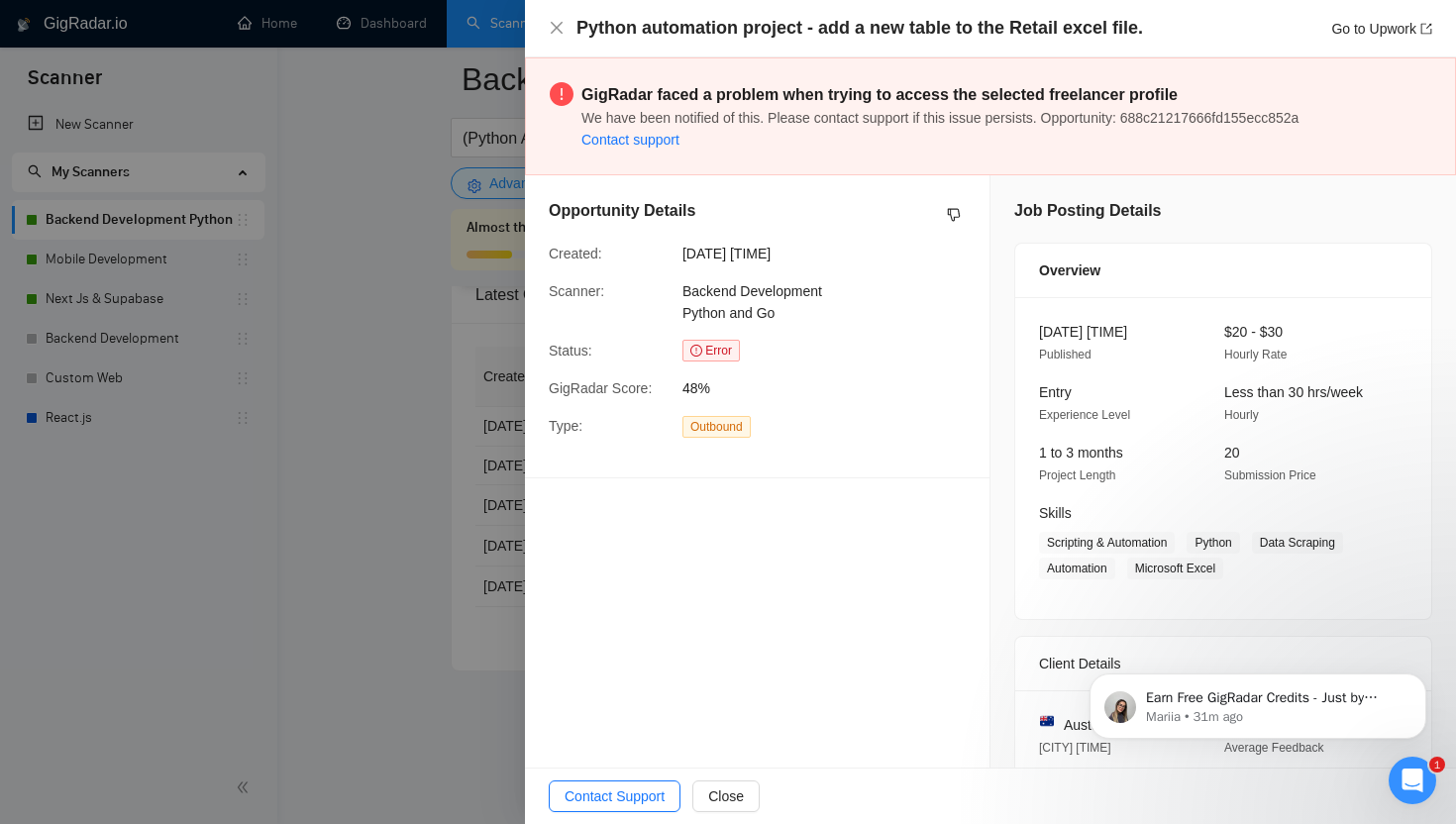 click on "Python automation project - add a new table to the Retail excel file. Go to Upwork" at bounding box center (990, 28) 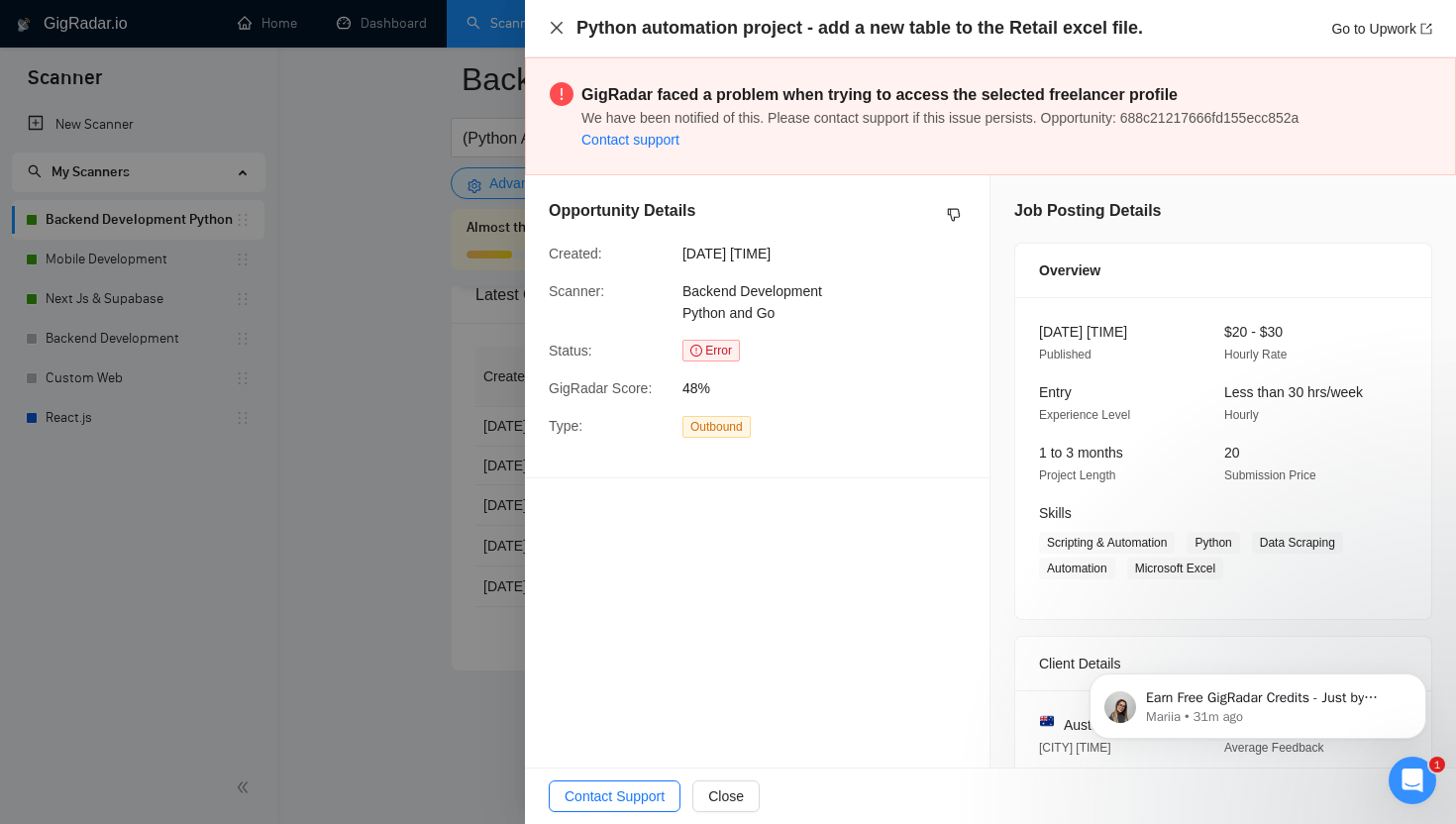 click 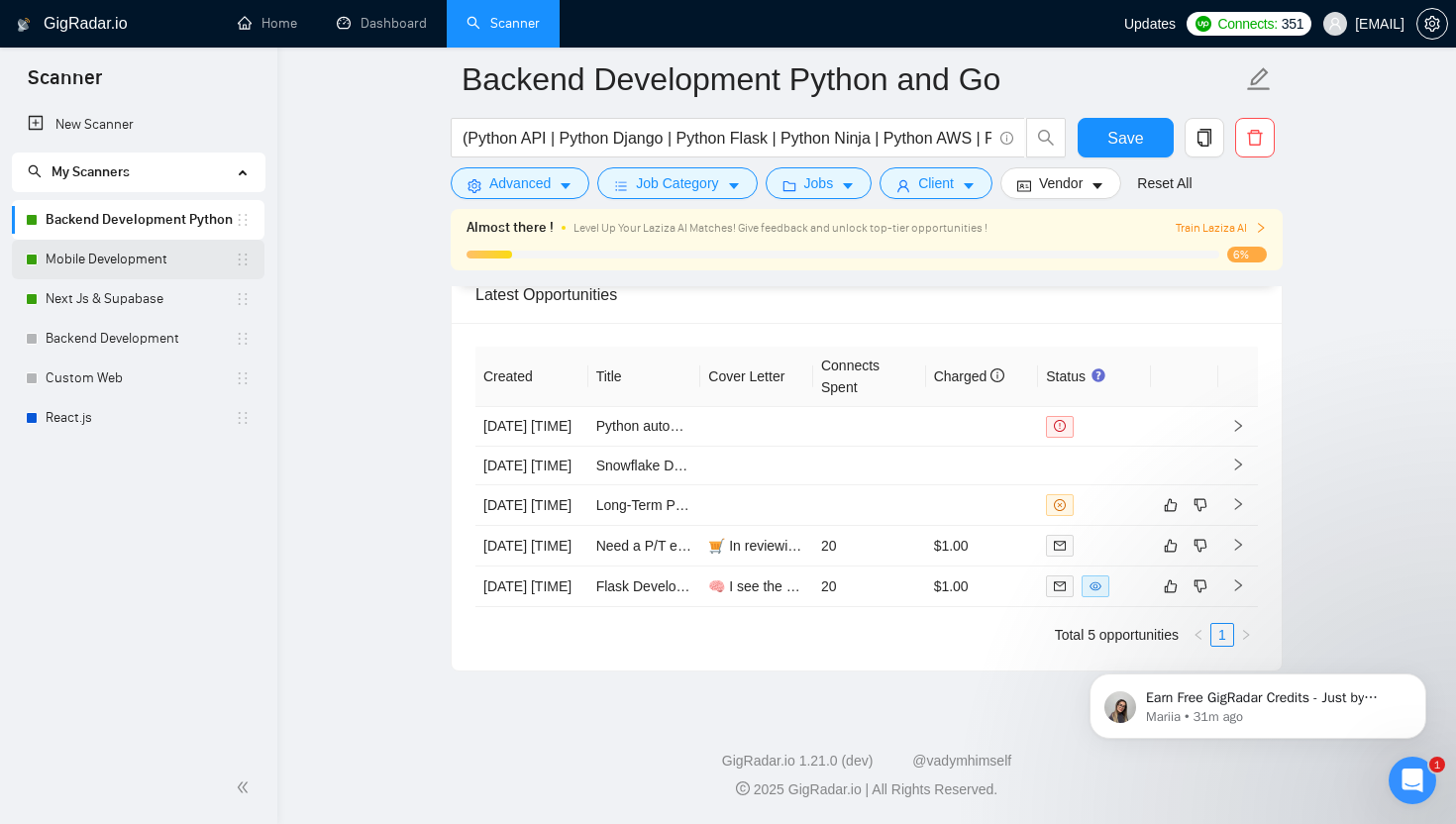 click on "Mobile Development" at bounding box center (140, 259) 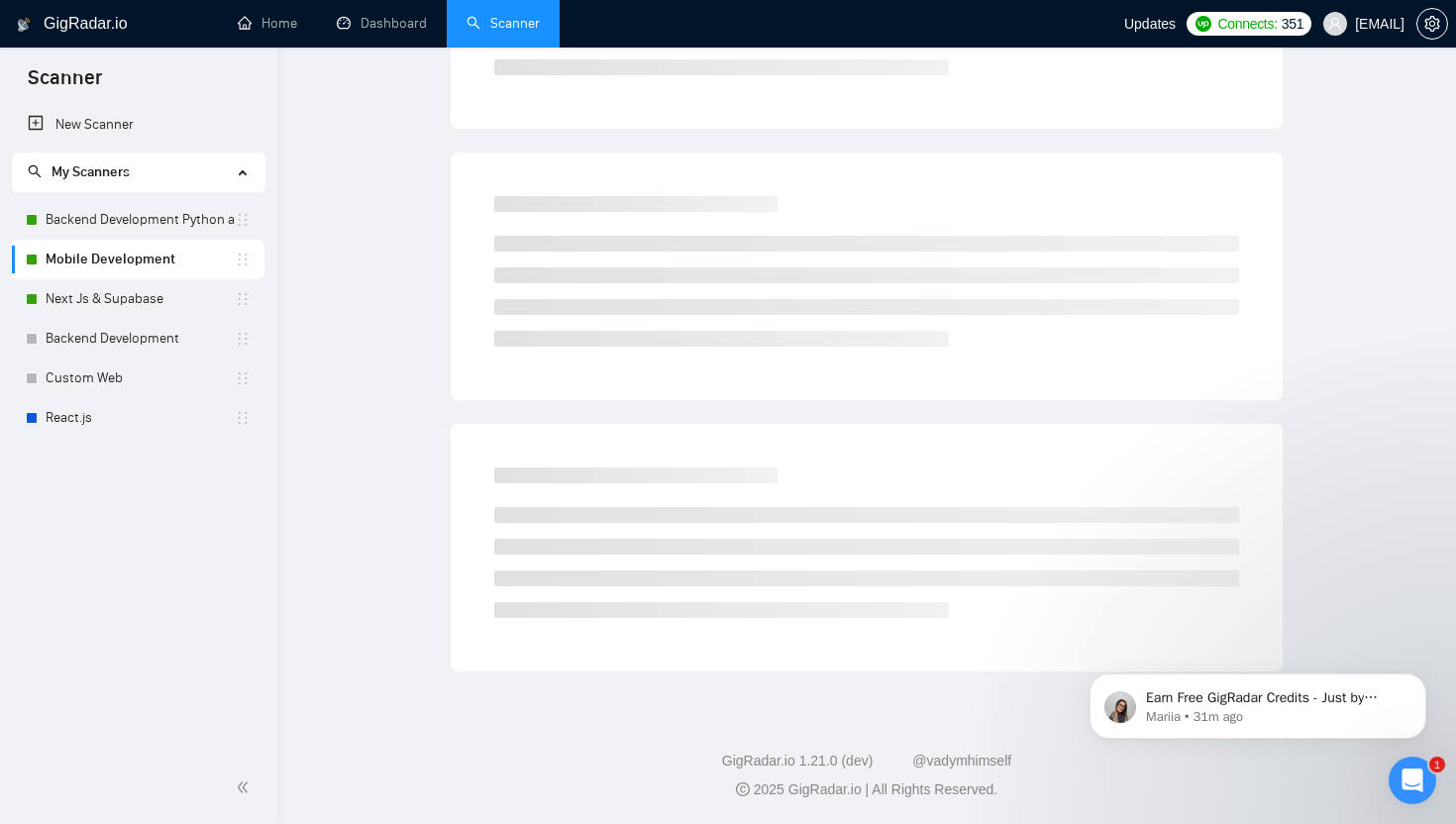 scroll, scrollTop: 0, scrollLeft: 0, axis: both 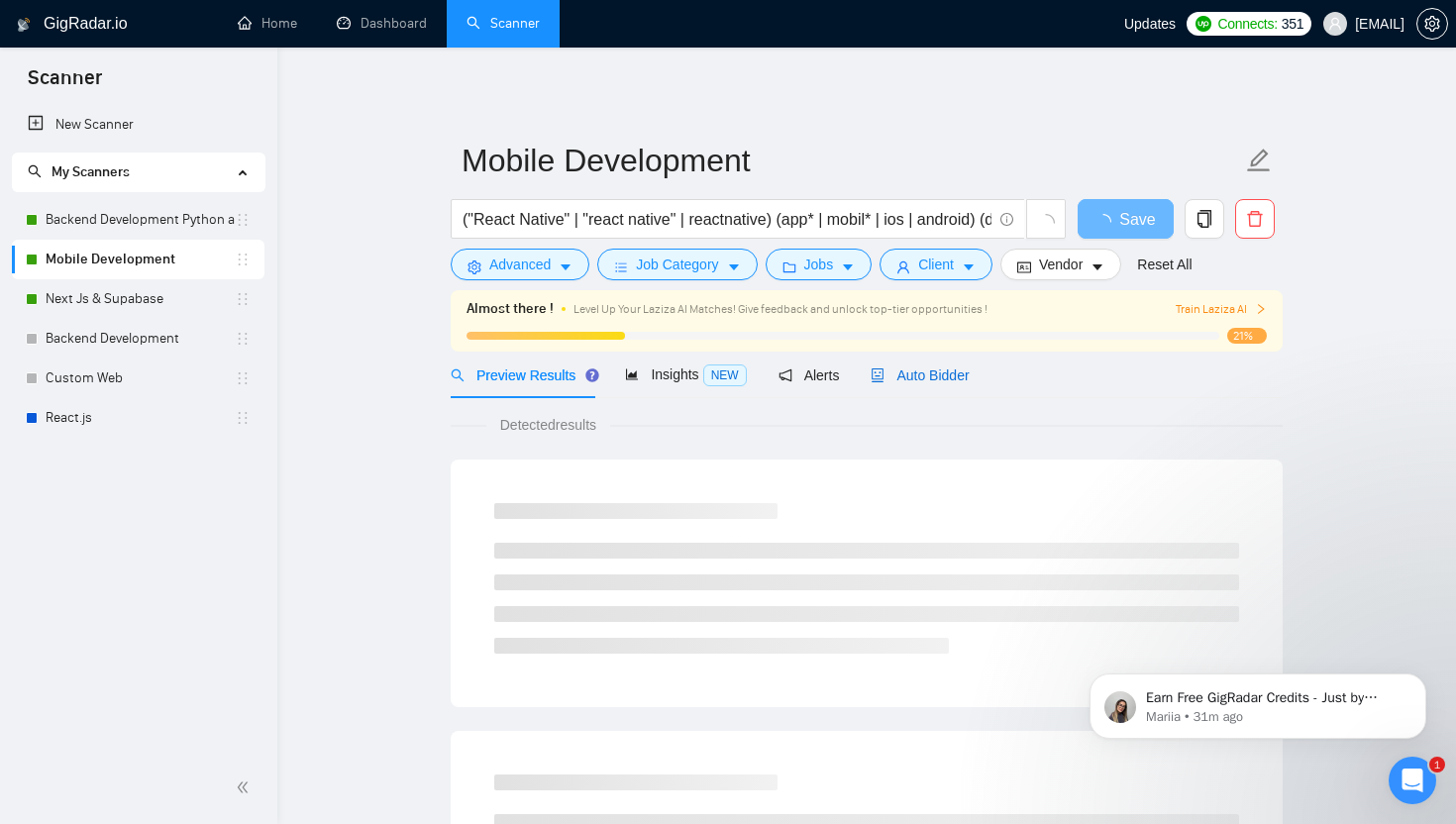click on "Auto Bidder" at bounding box center [919, 375] 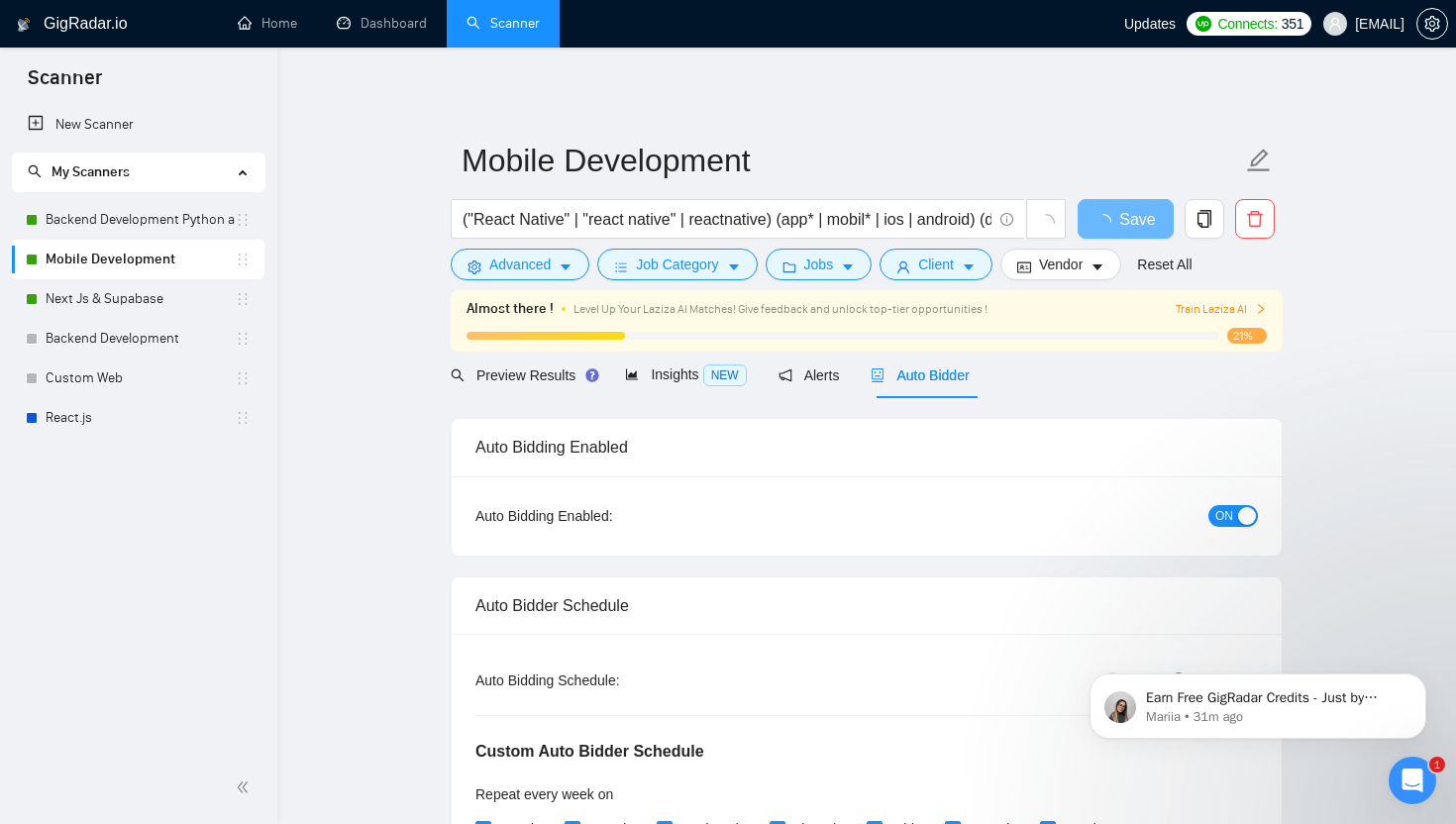 type 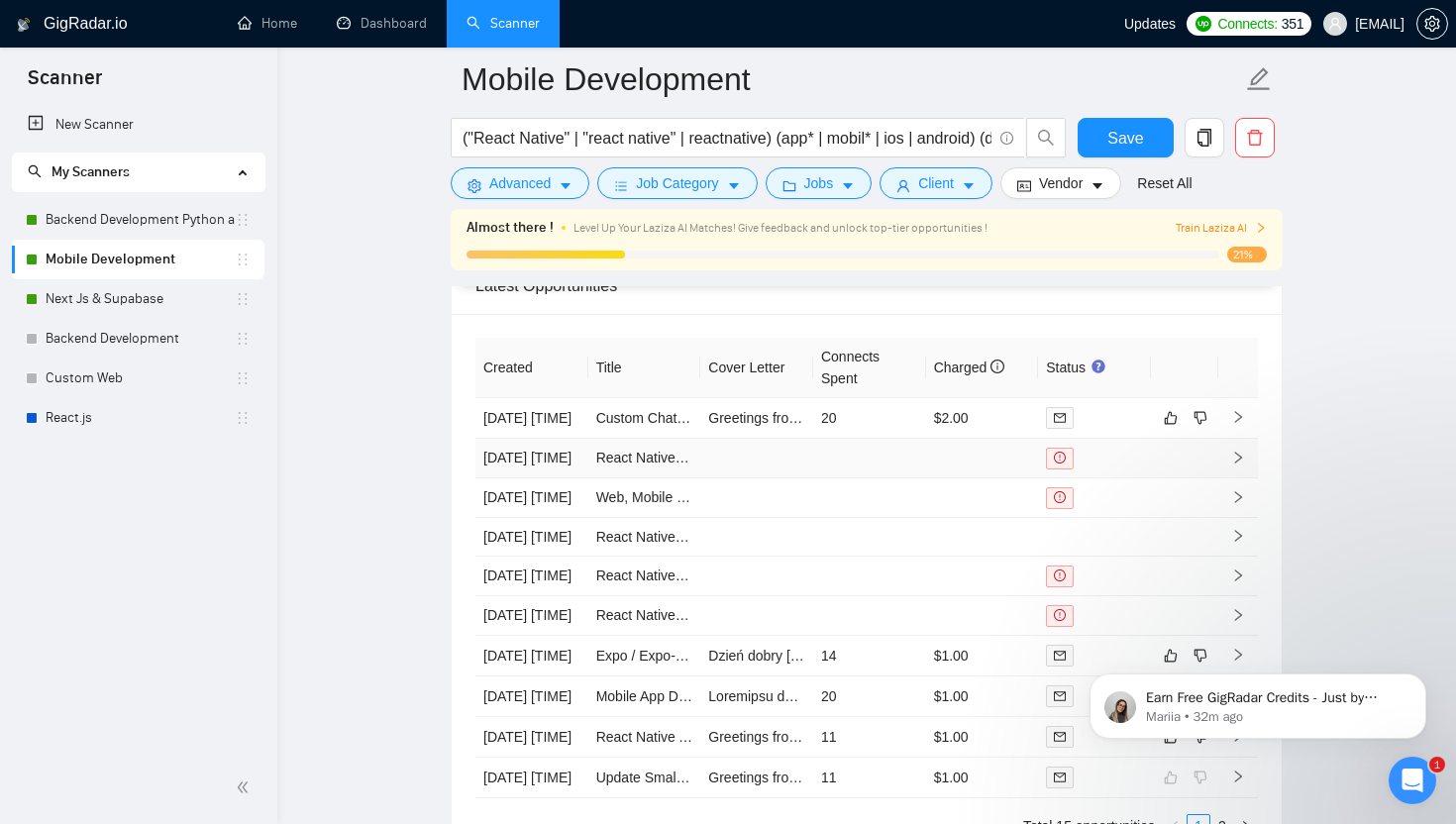 scroll, scrollTop: 4630, scrollLeft: 0, axis: vertical 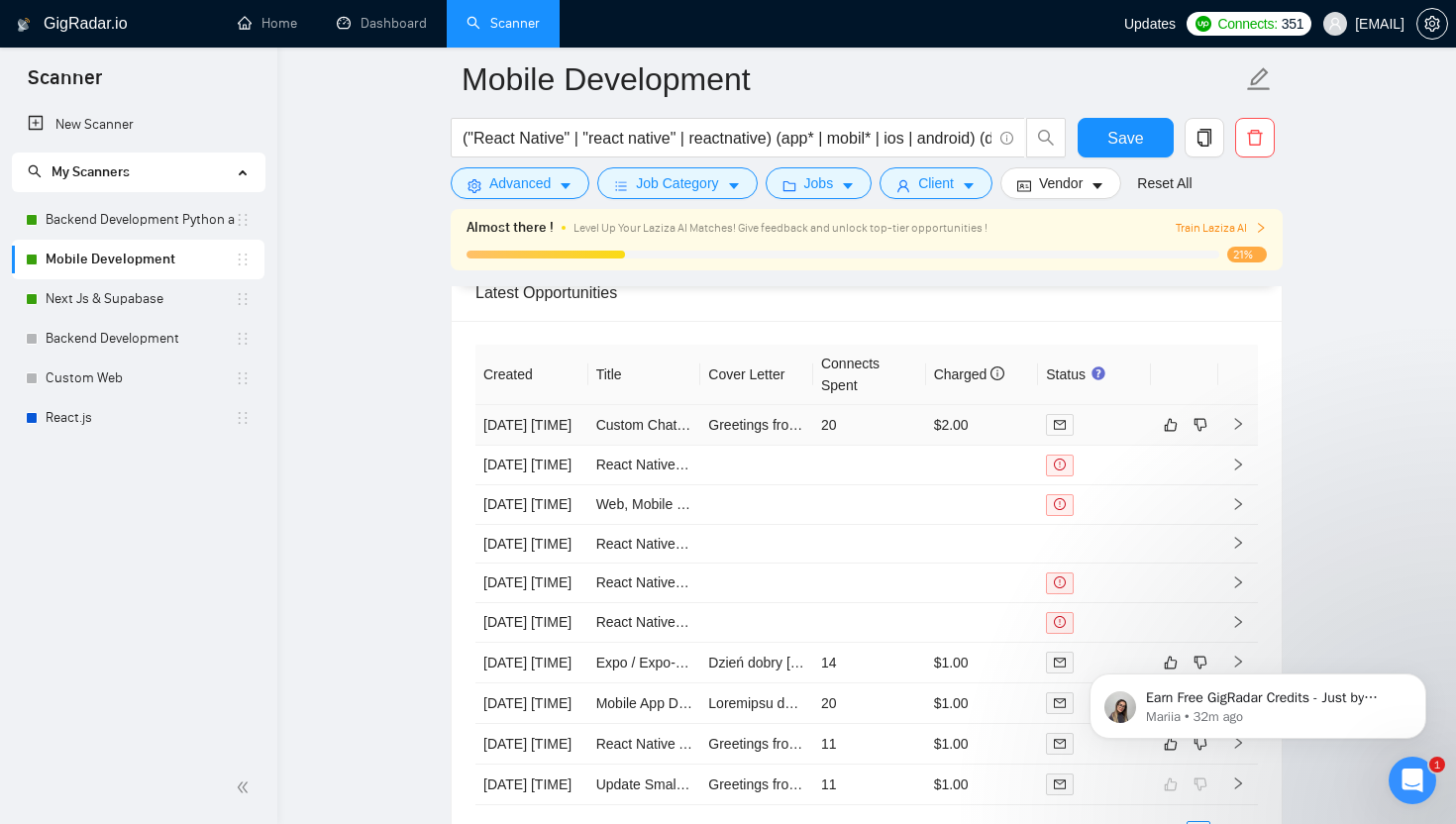 click on "Greetings from 🇵🇰, I see that the main challenge is implementing voice and video calling capabilities in your existing chat application, and I can help by leveraging my expertise in React Native and real-time communication technologies. 🌟
📱 For example, I developed a React Native / Firebase Chatting App where I managed real-time database functionalities and ensured smooth communication between frontend and backend components, focusing on secure and efficient messaging.
🤔 What specific requirements do you have for the server code to support the voice and video features?
Best,[PERSONAL_INFO_REDACTED]" at bounding box center (2641, 425) 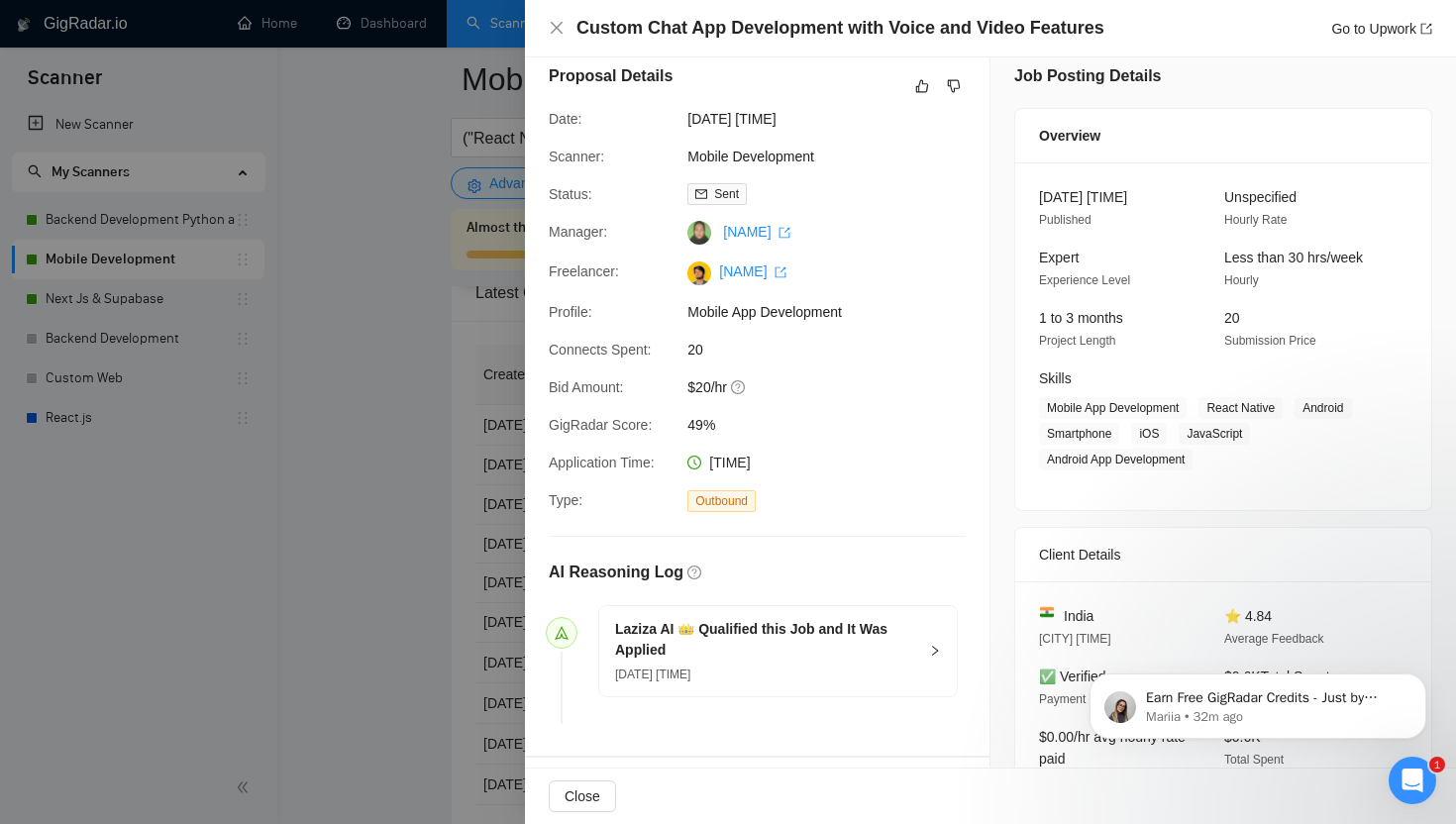 scroll, scrollTop: 0, scrollLeft: 0, axis: both 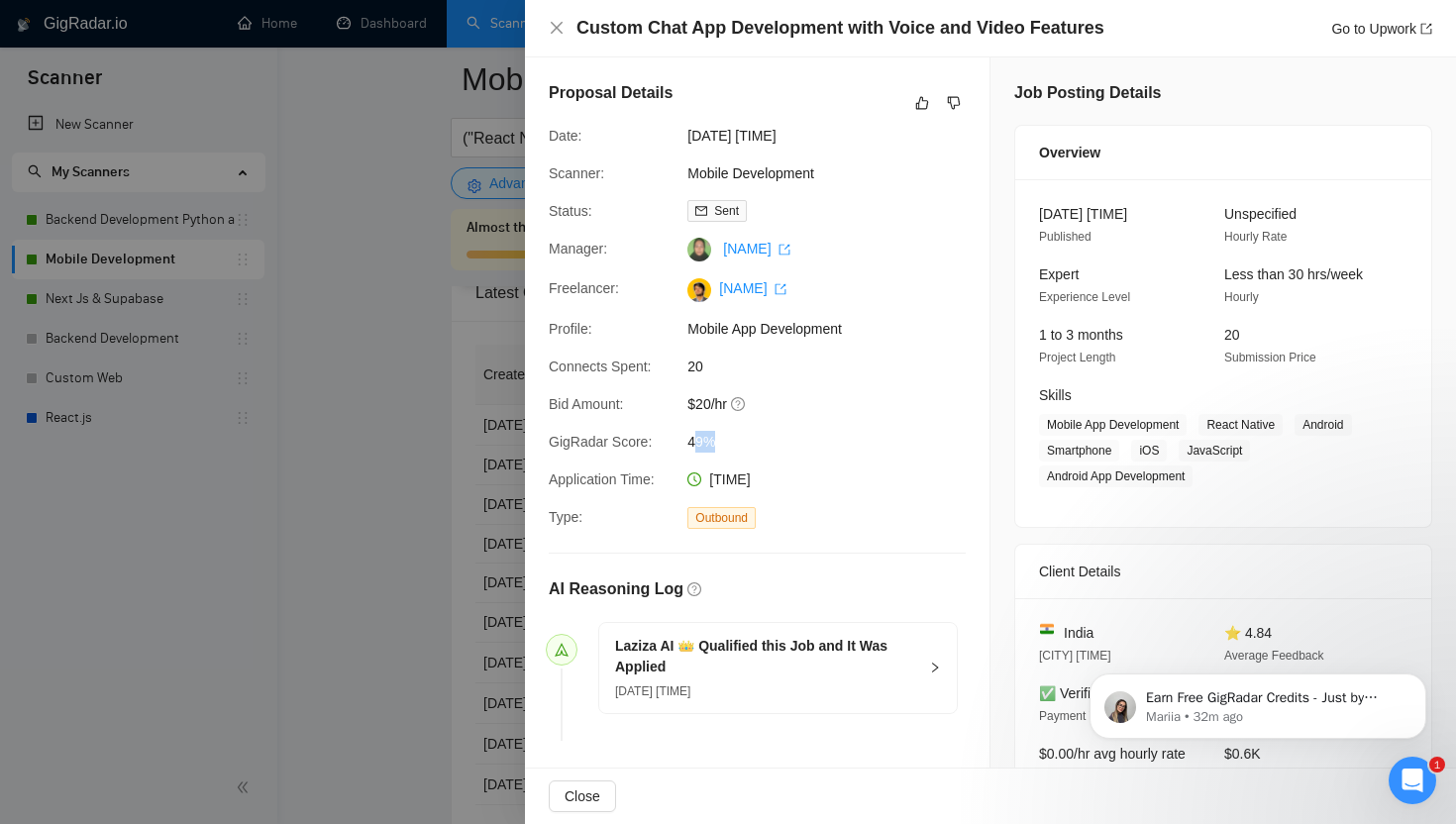 drag, startPoint x: 693, startPoint y: 446, endPoint x: 720, endPoint y: 446, distance: 27 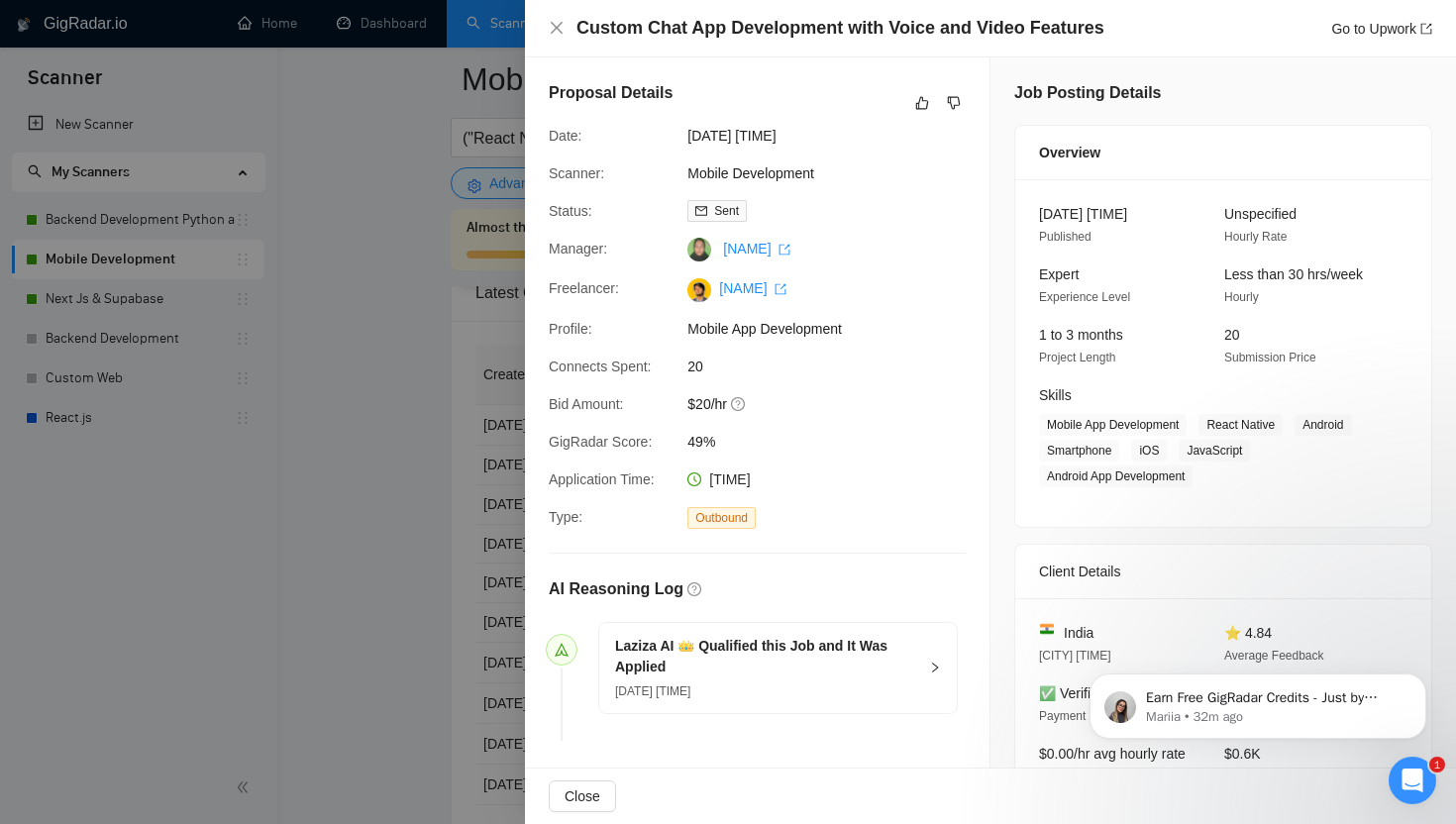 click at bounding box center (728, 412) 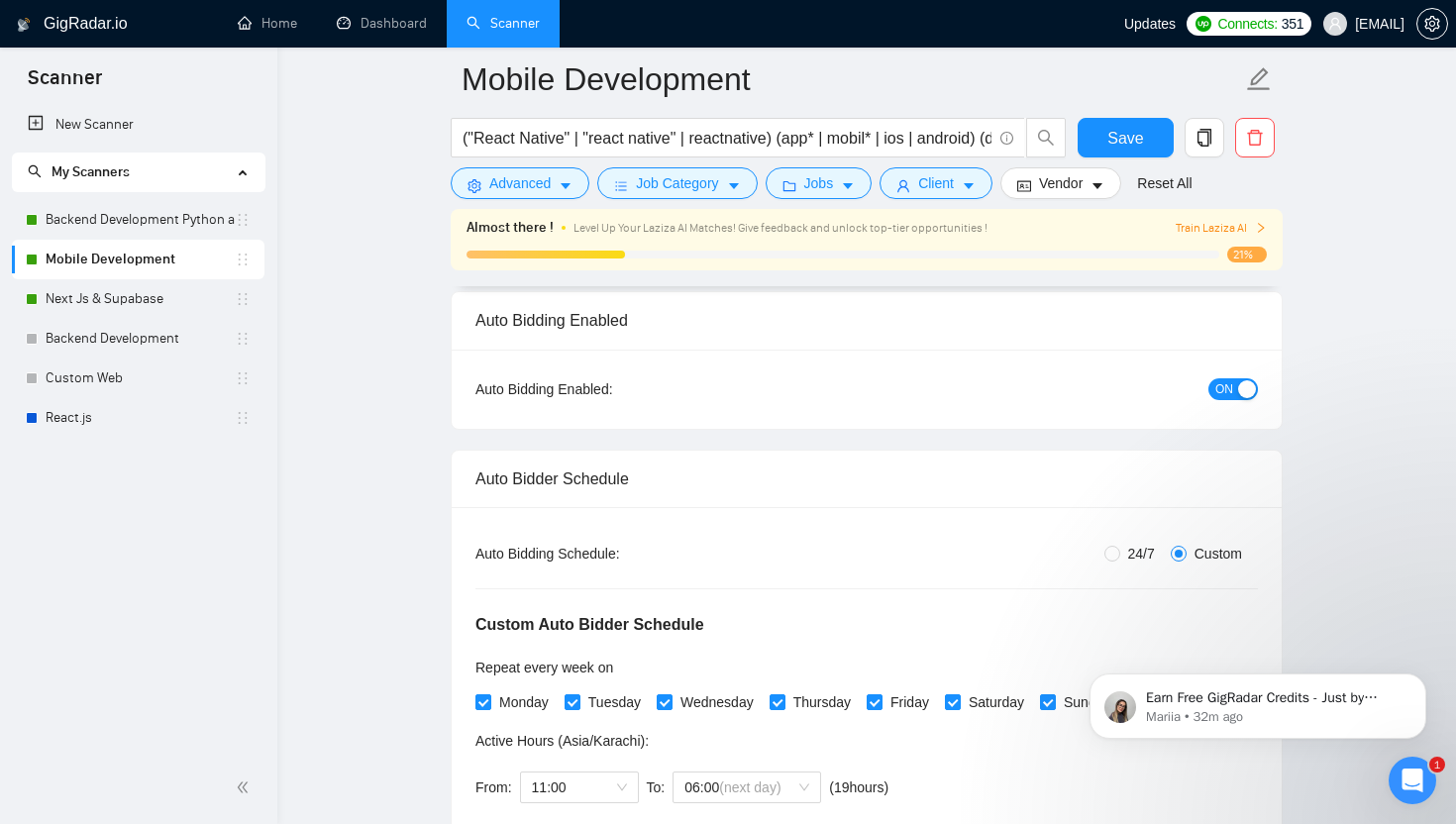scroll, scrollTop: 0, scrollLeft: 0, axis: both 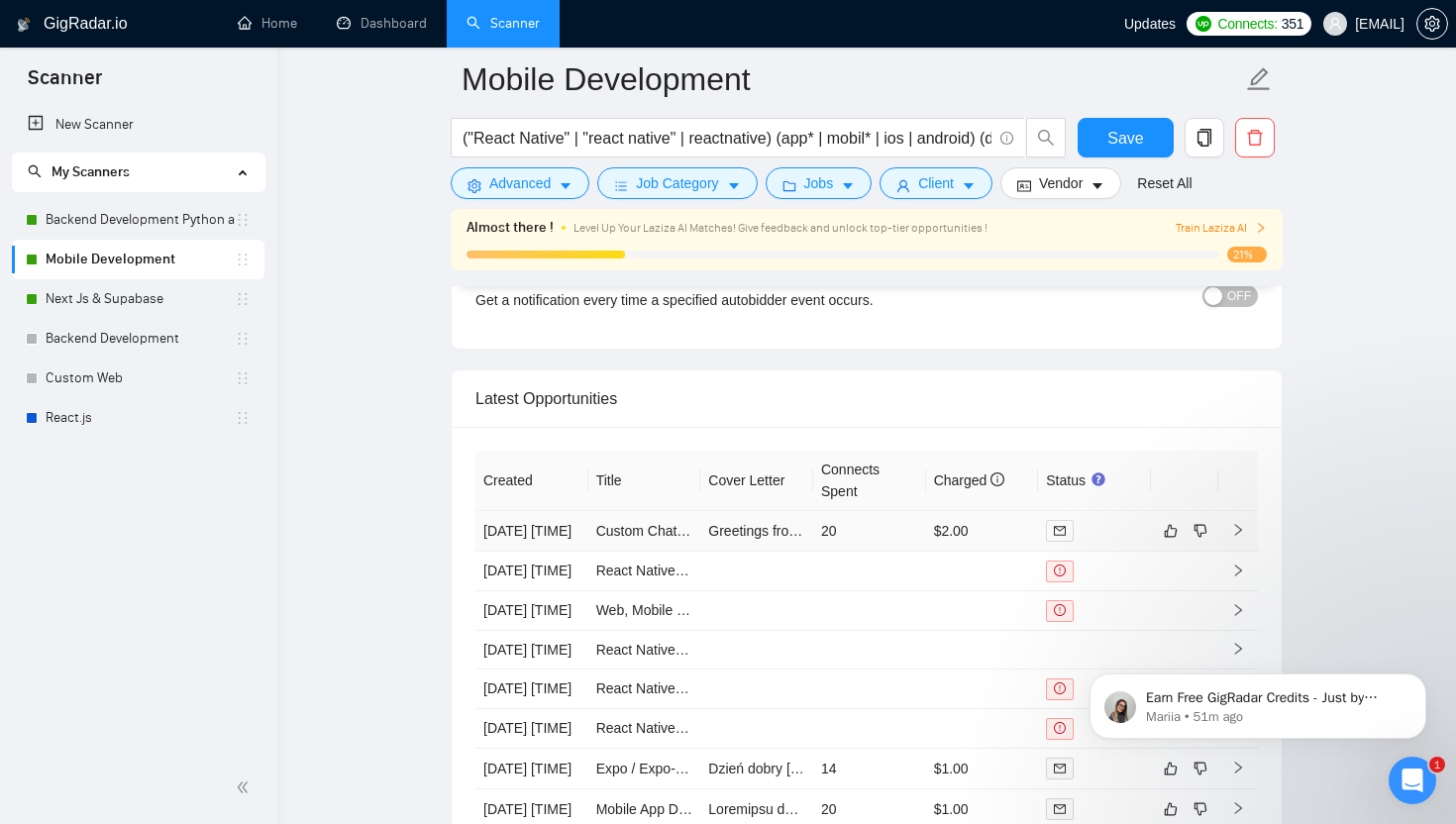 click on "Greetings from 🇵🇰, I see that the main challenge is implementing voice and video calling capabilities in your existing chat application, and I can help by leveraging my expertise in React Native and real-time communication technologies. 🌟
📱 For example, I developed a React Native / Firebase Chatting App where I managed real-time database functionalities and ensured smooth communication between frontend and backend components, focusing on secure and efficient messaging.
🤔 What specific requirements do you have for the server code to support the voice and video features?
Best,[PERSONAL_INFO_REDACTED]" at bounding box center [757, 531] 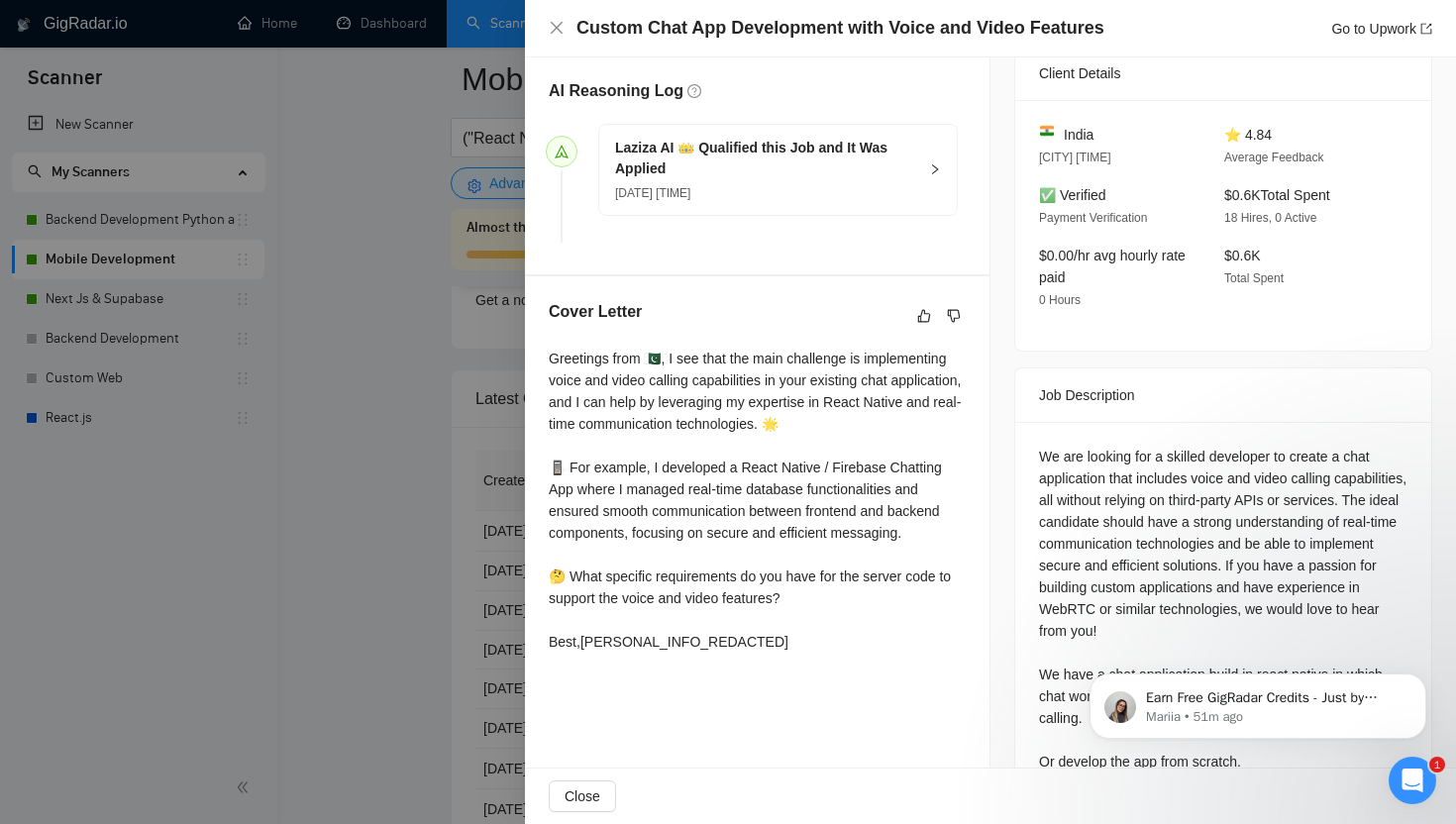 scroll, scrollTop: 600, scrollLeft: 0, axis: vertical 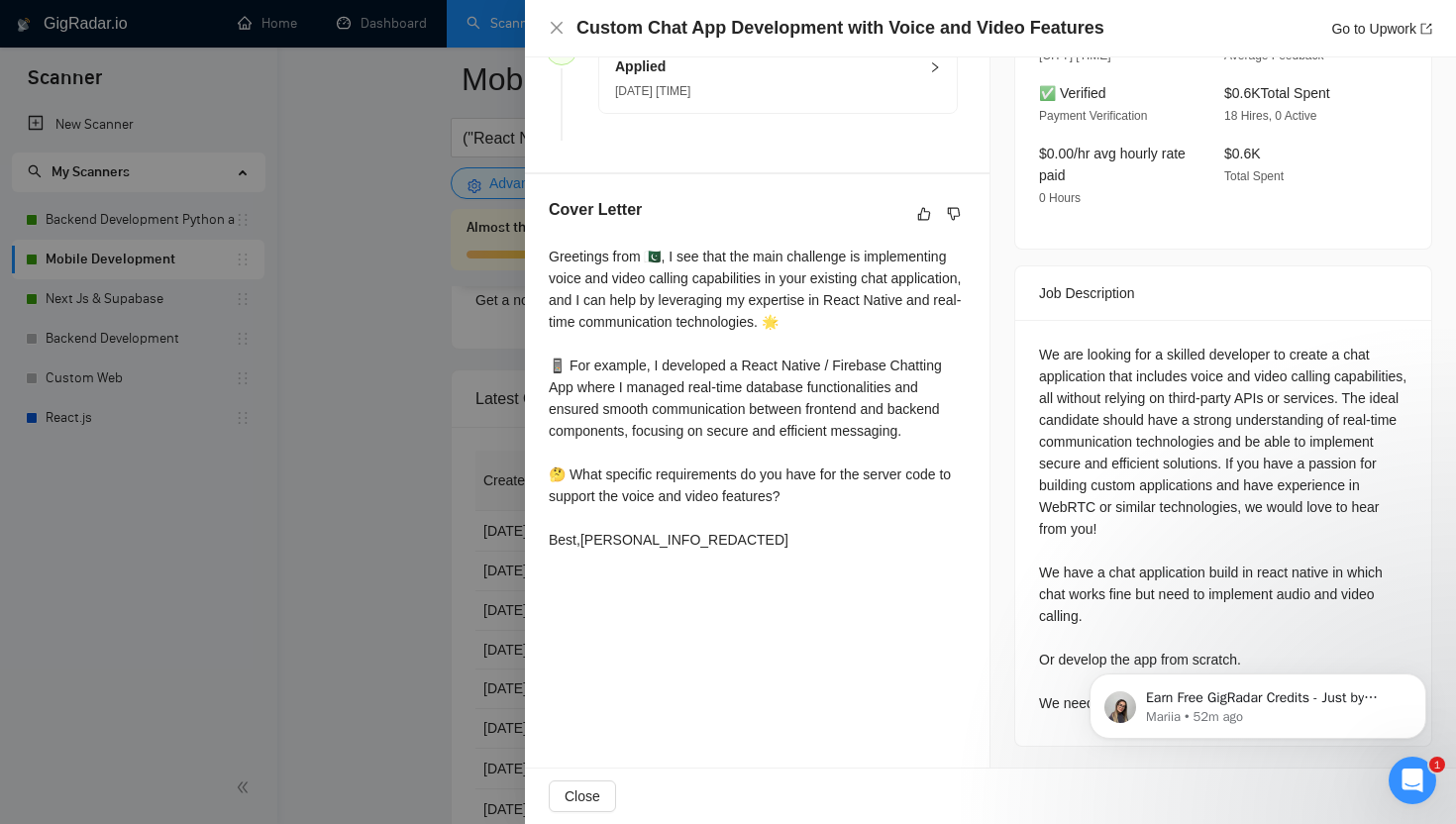 click at bounding box center (1412, 780) 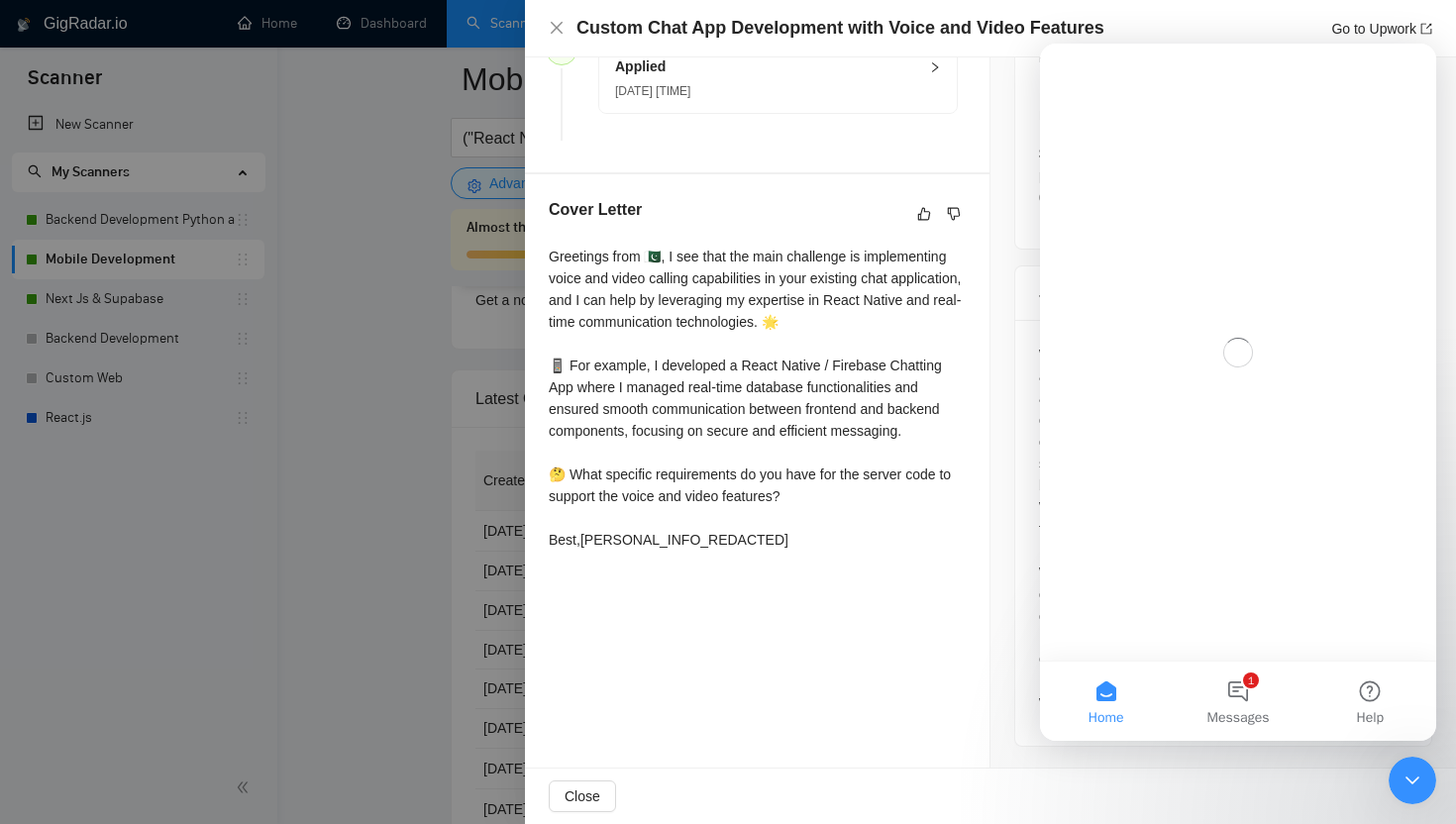scroll, scrollTop: 0, scrollLeft: 0, axis: both 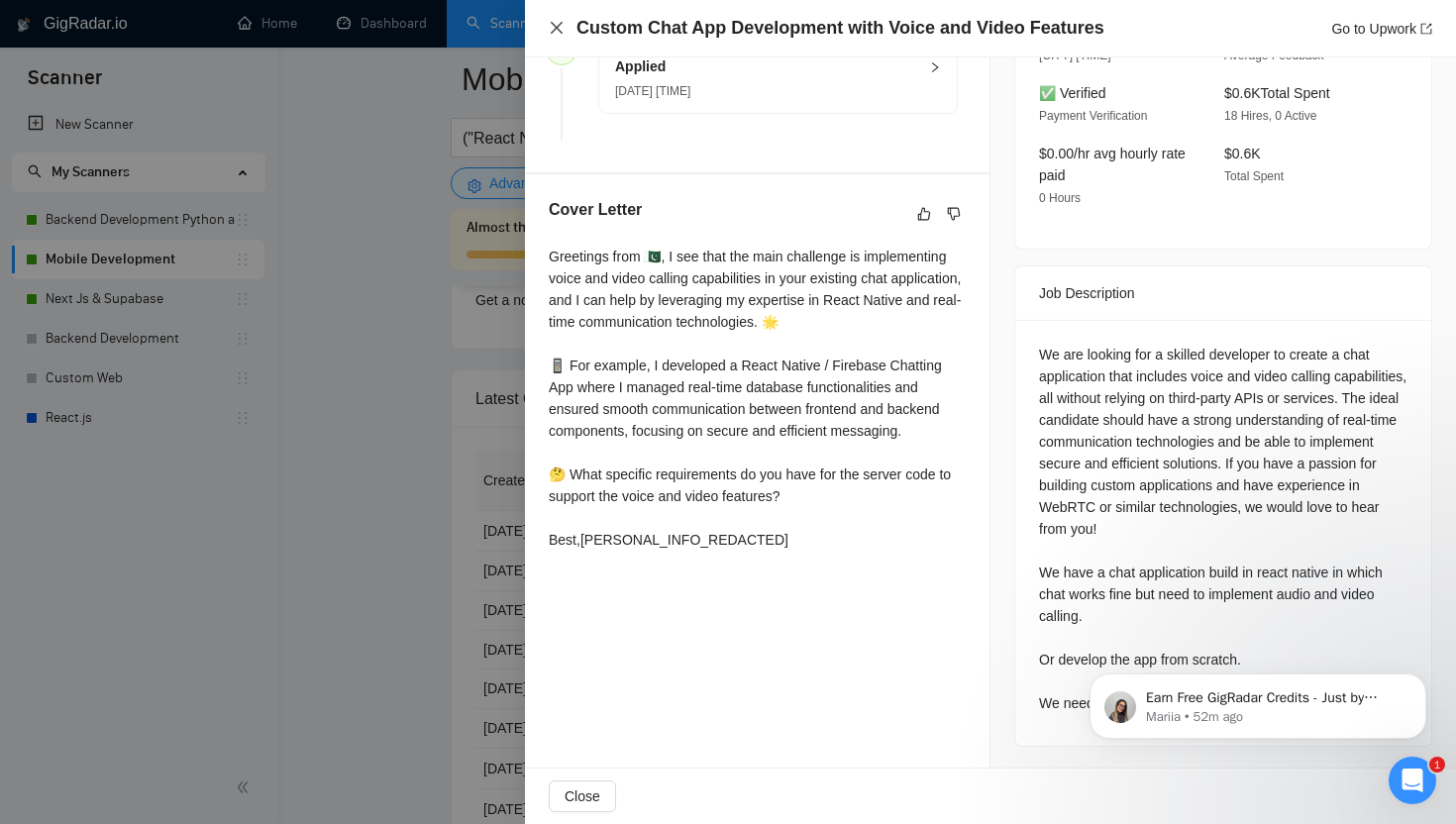 click 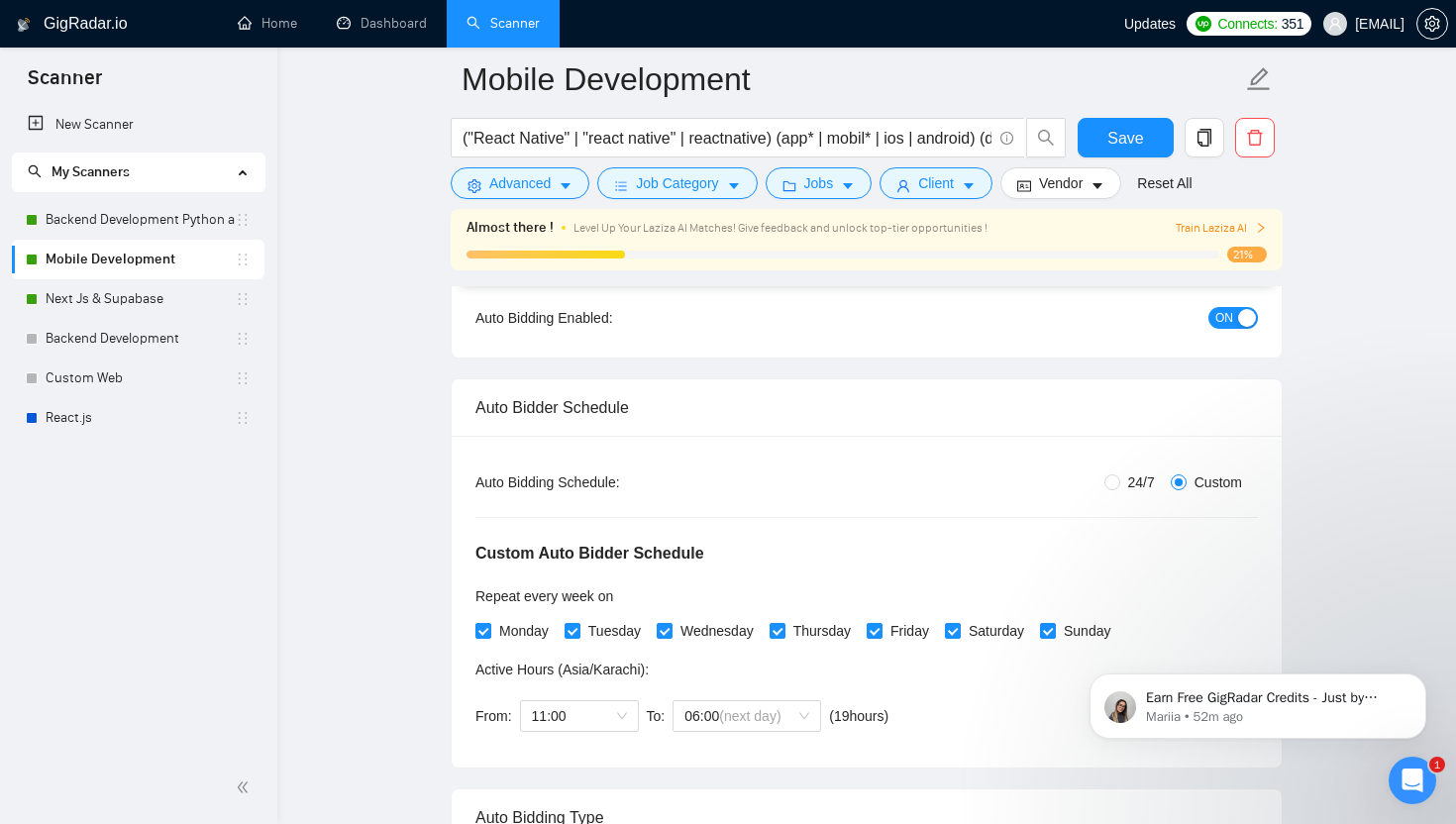 scroll, scrollTop: 212, scrollLeft: 0, axis: vertical 